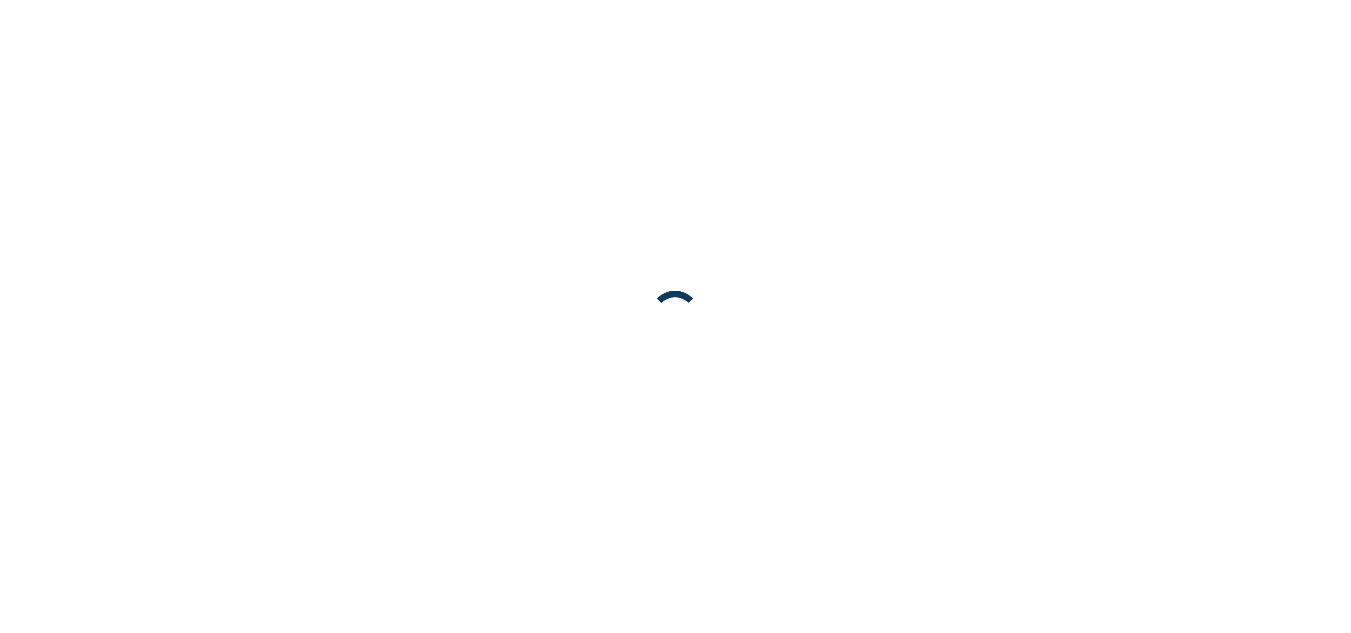 scroll, scrollTop: 0, scrollLeft: 0, axis: both 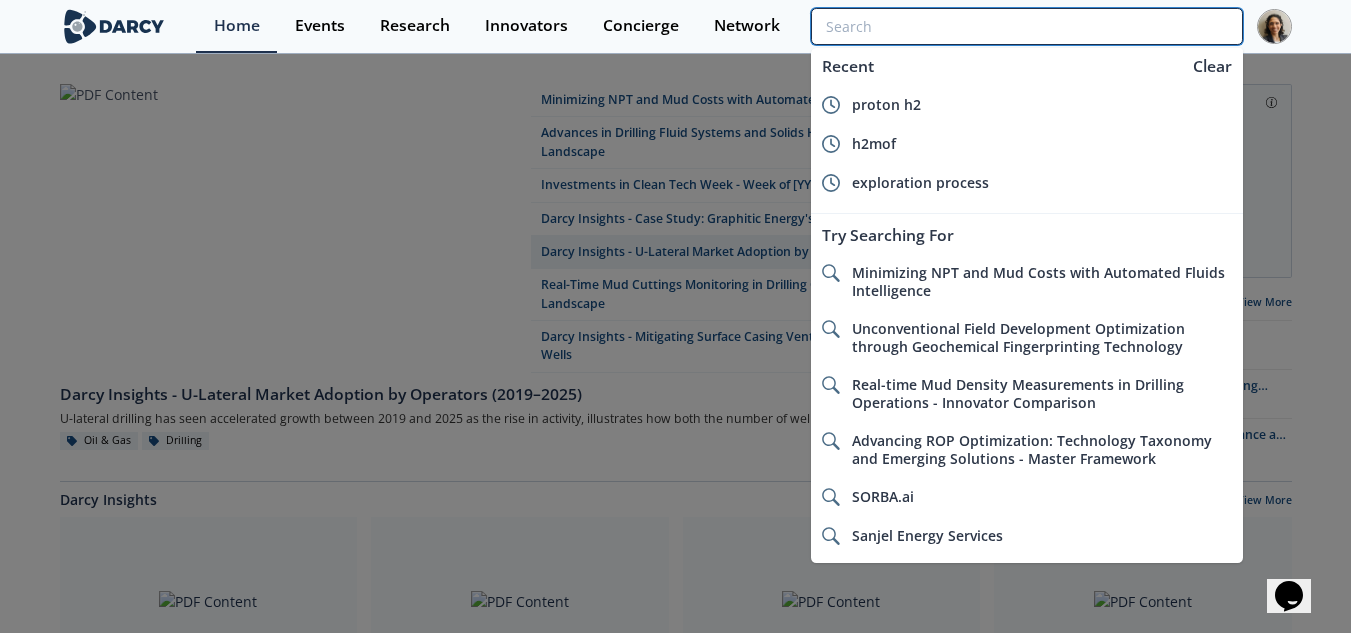 click at bounding box center (1026, 26) 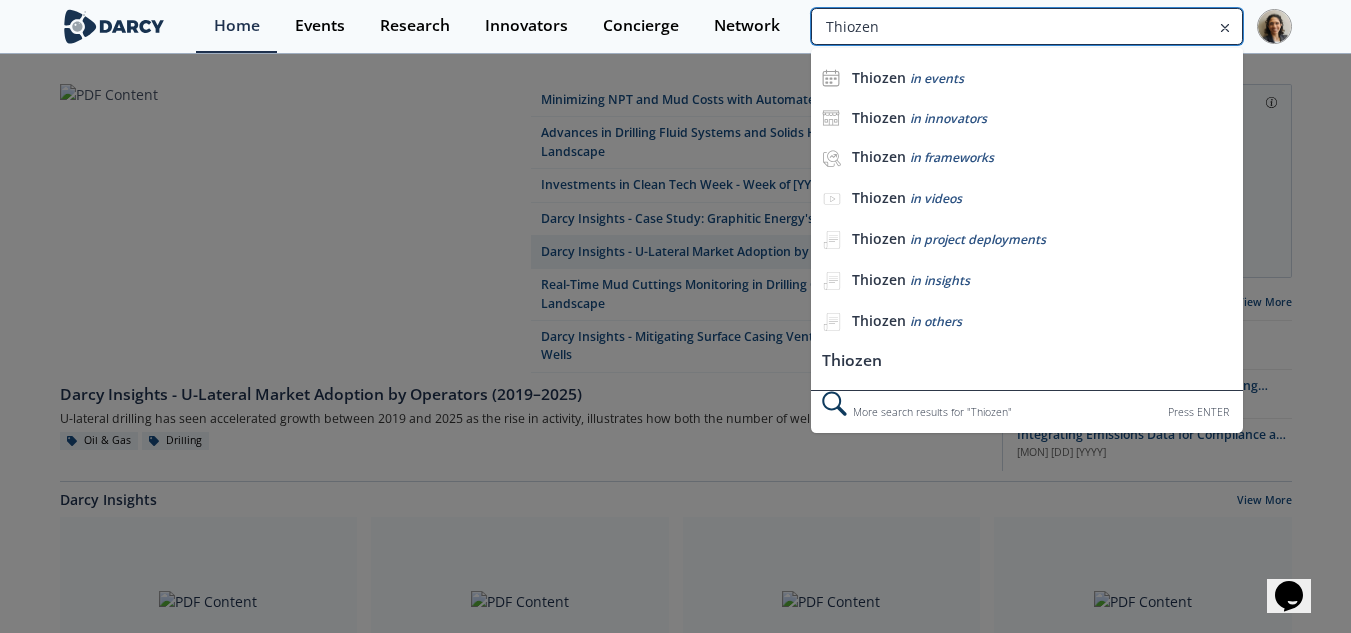 type on "Thiozen" 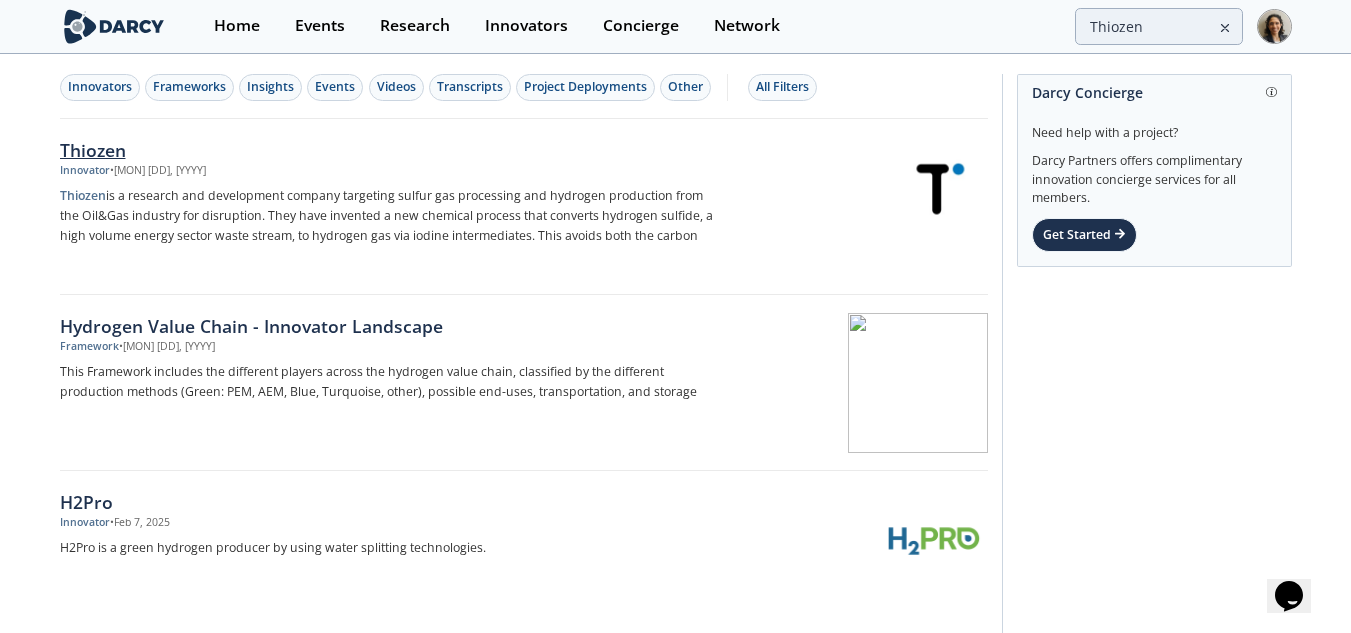 click on "Thiozen  is a research and development company targeting sulfur gas processing and hydrogen production from the Oil&Gas industry for disruption.
They have invented a new chemical process that converts hydrogen sulfide, a high volume energy sector waste stream, to hydrogen gas via iodine intermediates. This avoids both the carbon" at bounding box center [391, 216] 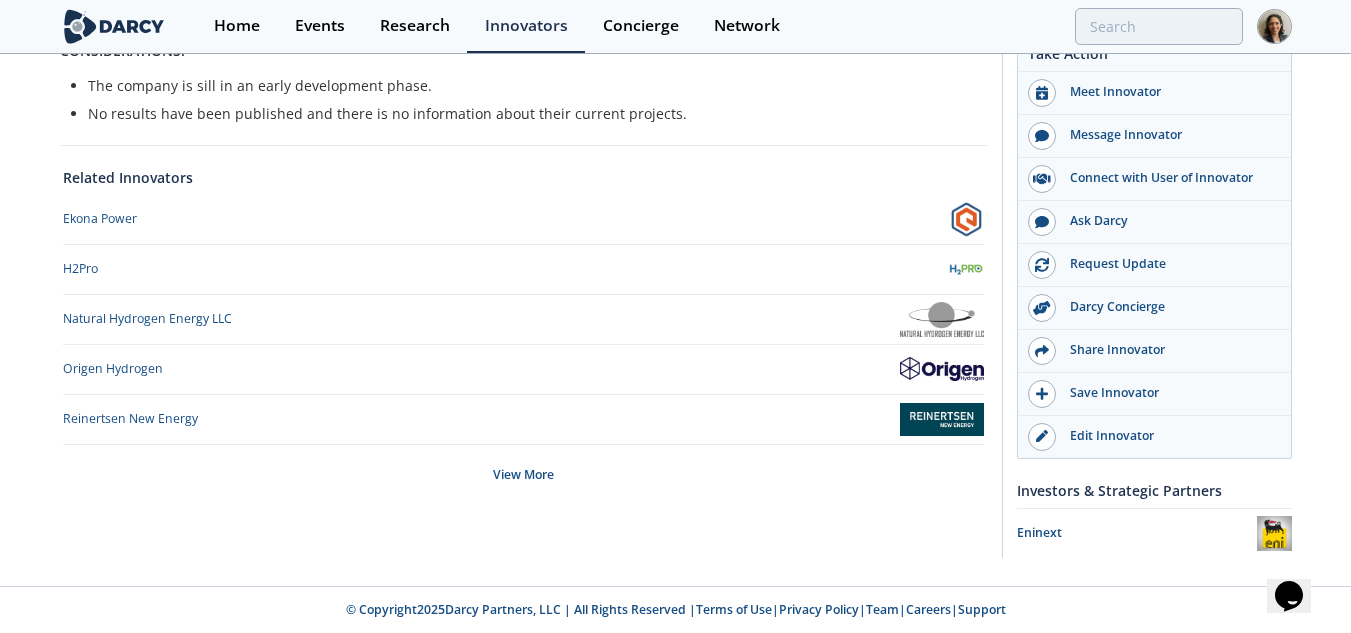 scroll, scrollTop: 22, scrollLeft: 0, axis: vertical 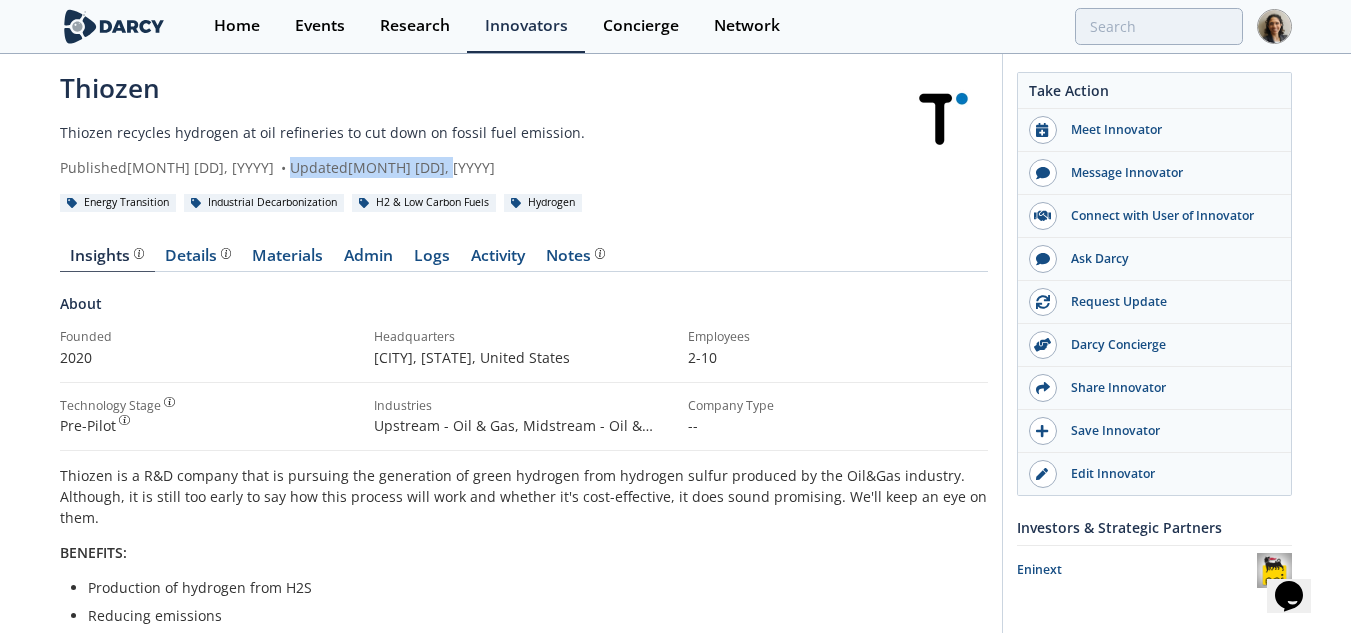 drag, startPoint x: 462, startPoint y: 160, endPoint x: 247, endPoint y: 166, distance: 215.08371 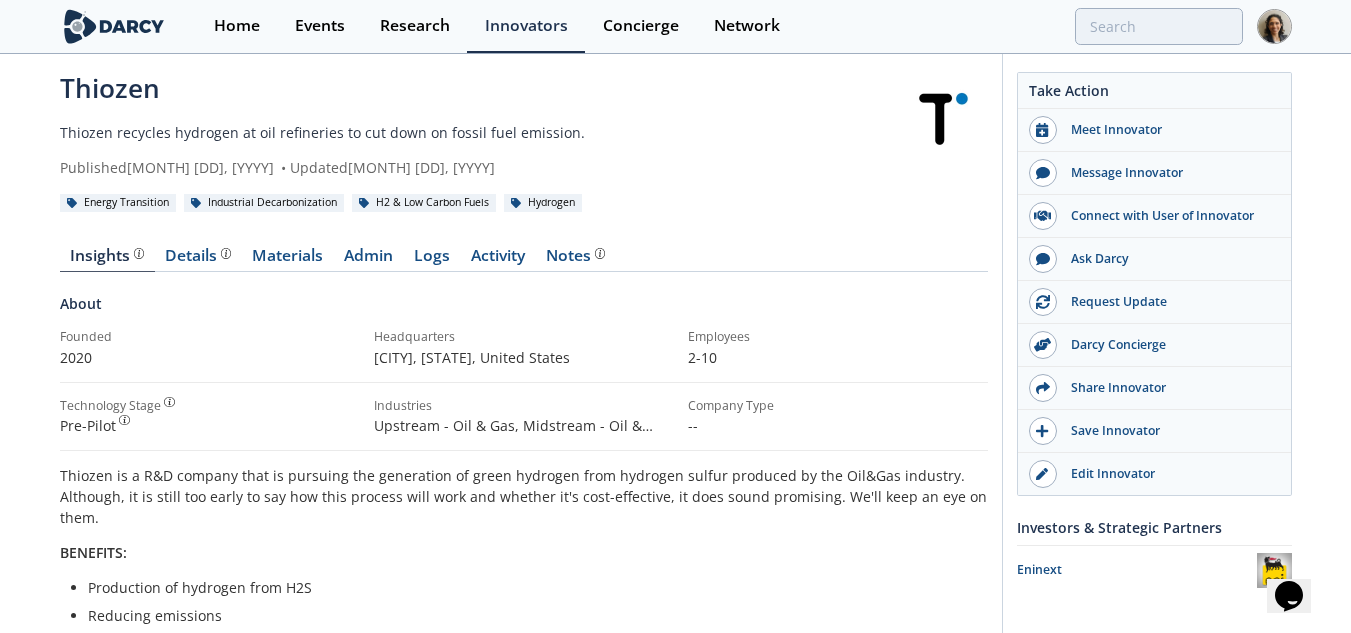 click on "Thiozen recycles hydrogen at oil refineries to cut down on fossil fuel emission." at bounding box center [474, 132] 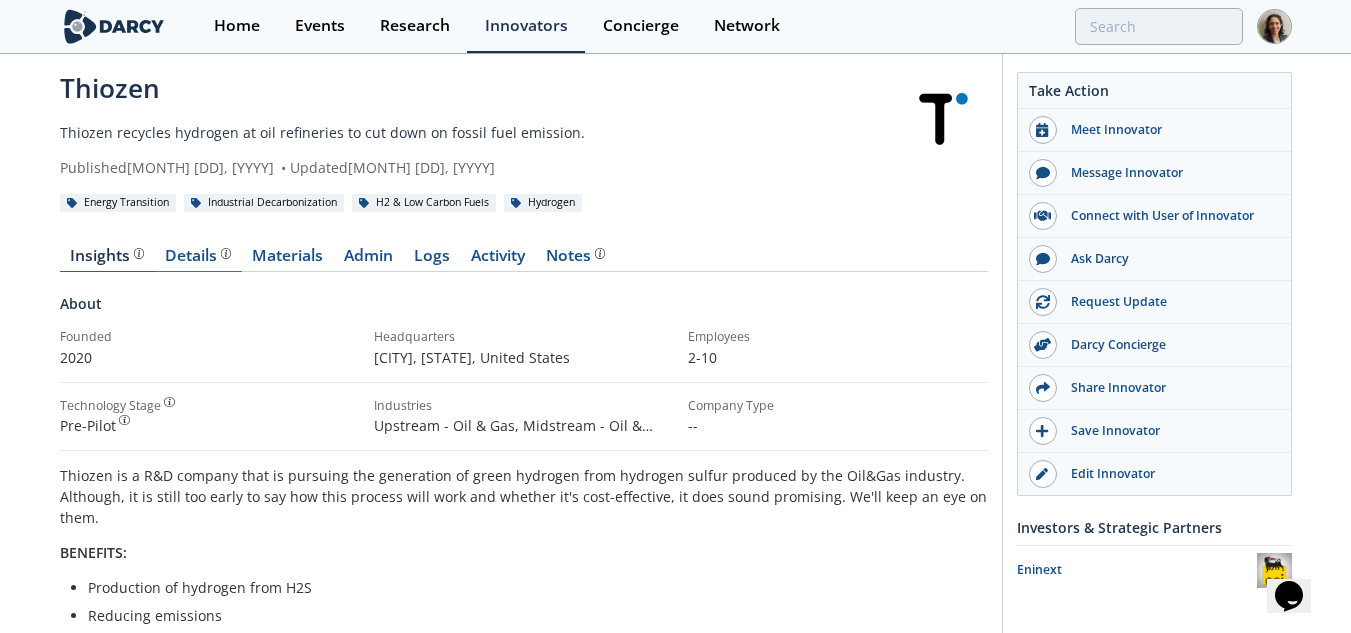 click on "Details" at bounding box center (198, 256) 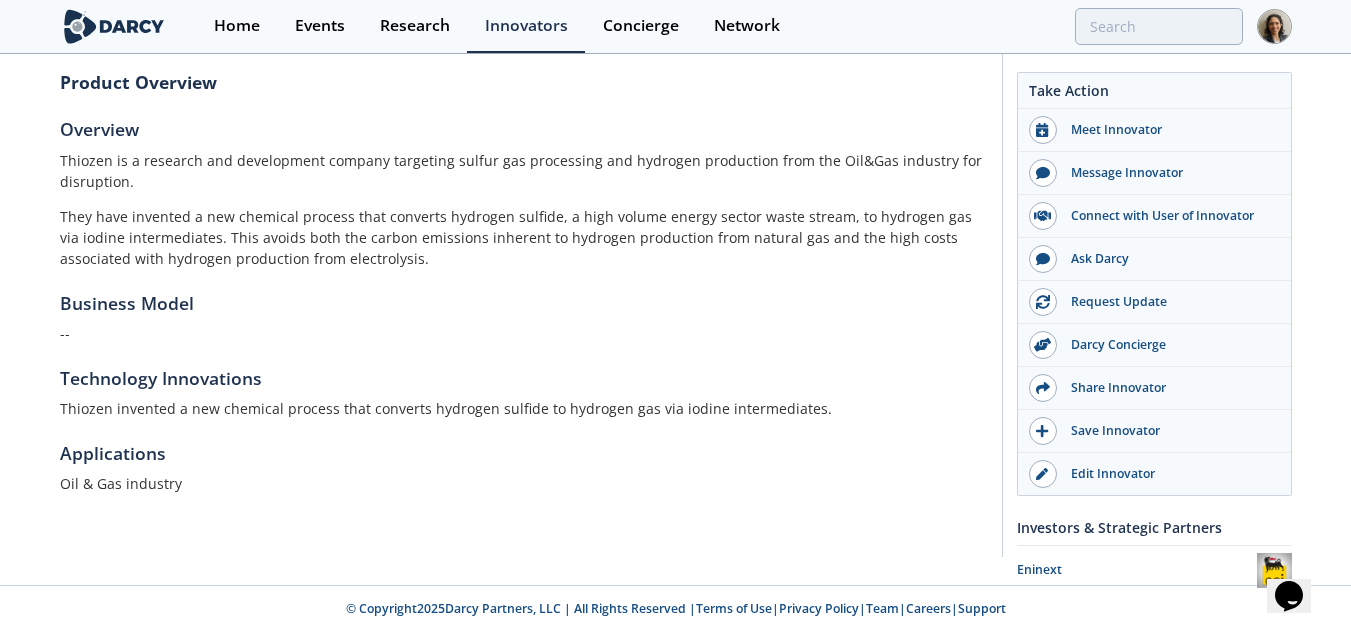 scroll, scrollTop: 0, scrollLeft: 0, axis: both 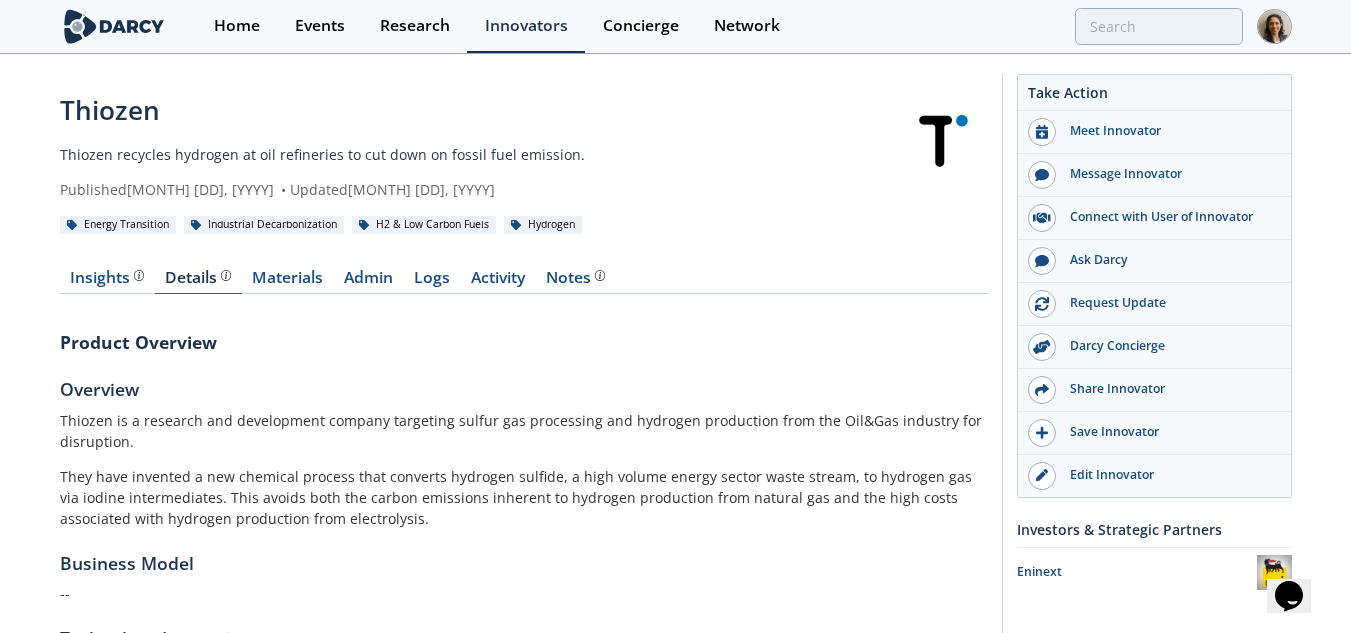 click on "Insights
Details
Materials
Admin
Logs
Activity
Notes
Product Overview
Overview
Business Model
--" at bounding box center (524, 526) 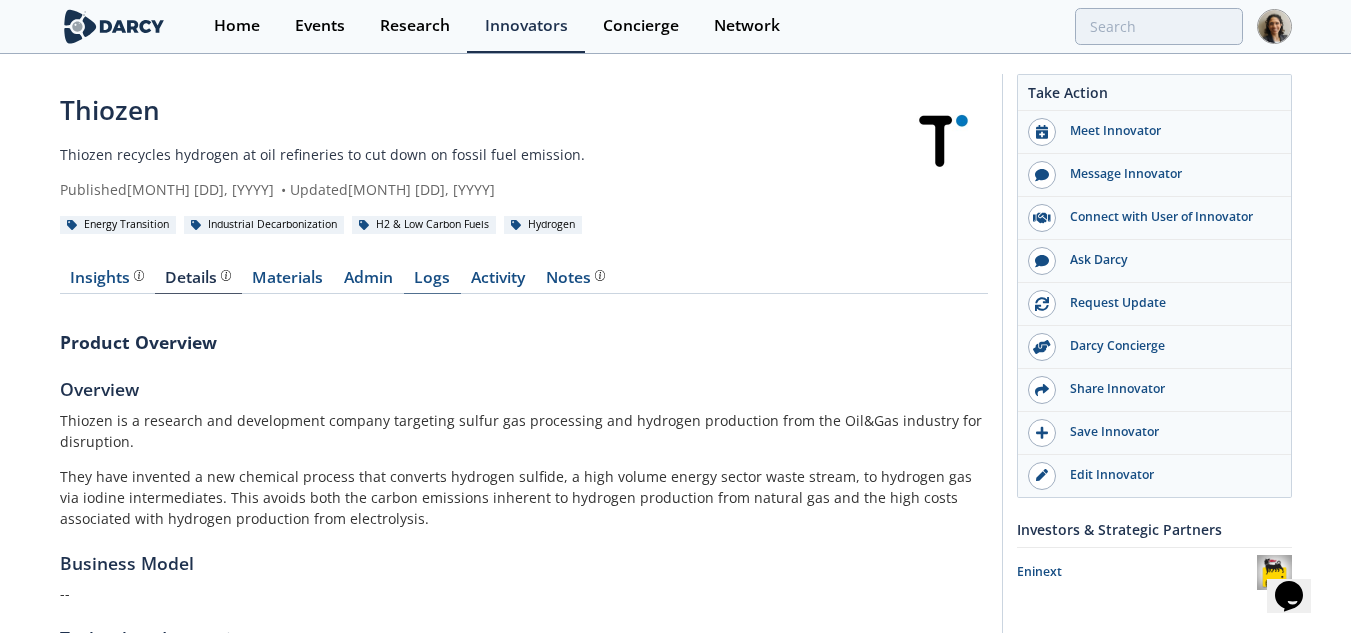 click on "Logs" at bounding box center (432, 282) 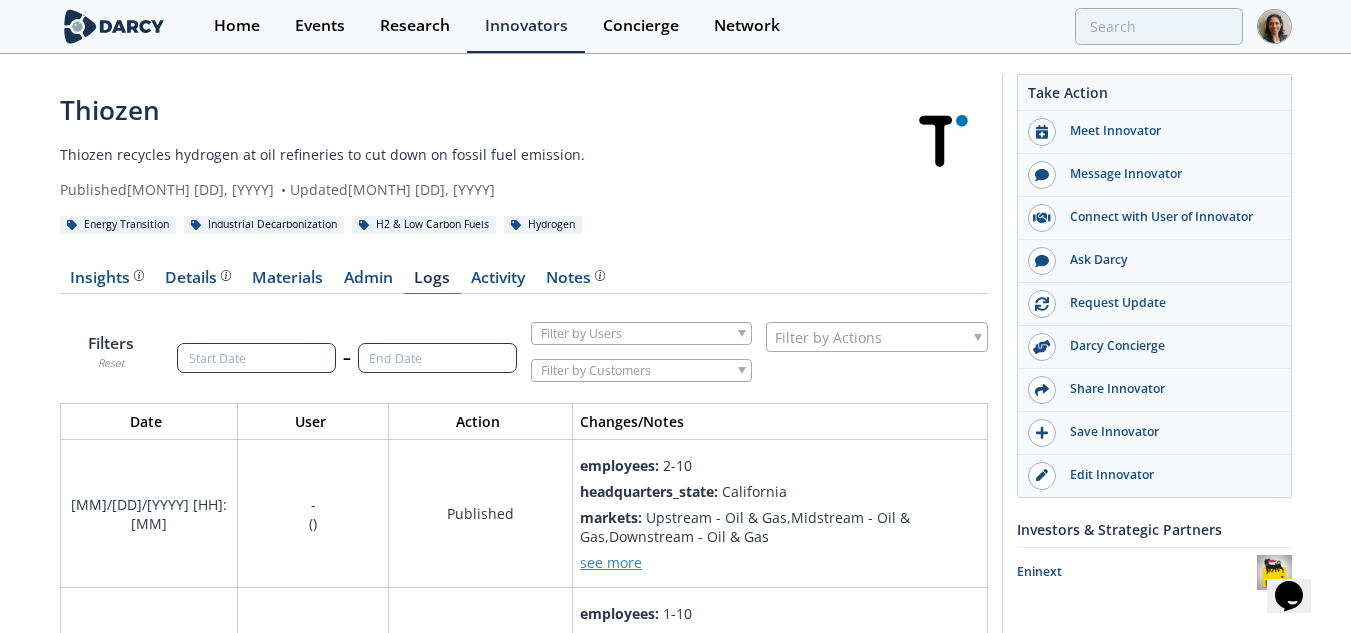 scroll, scrollTop: 10, scrollLeft: 10, axis: both 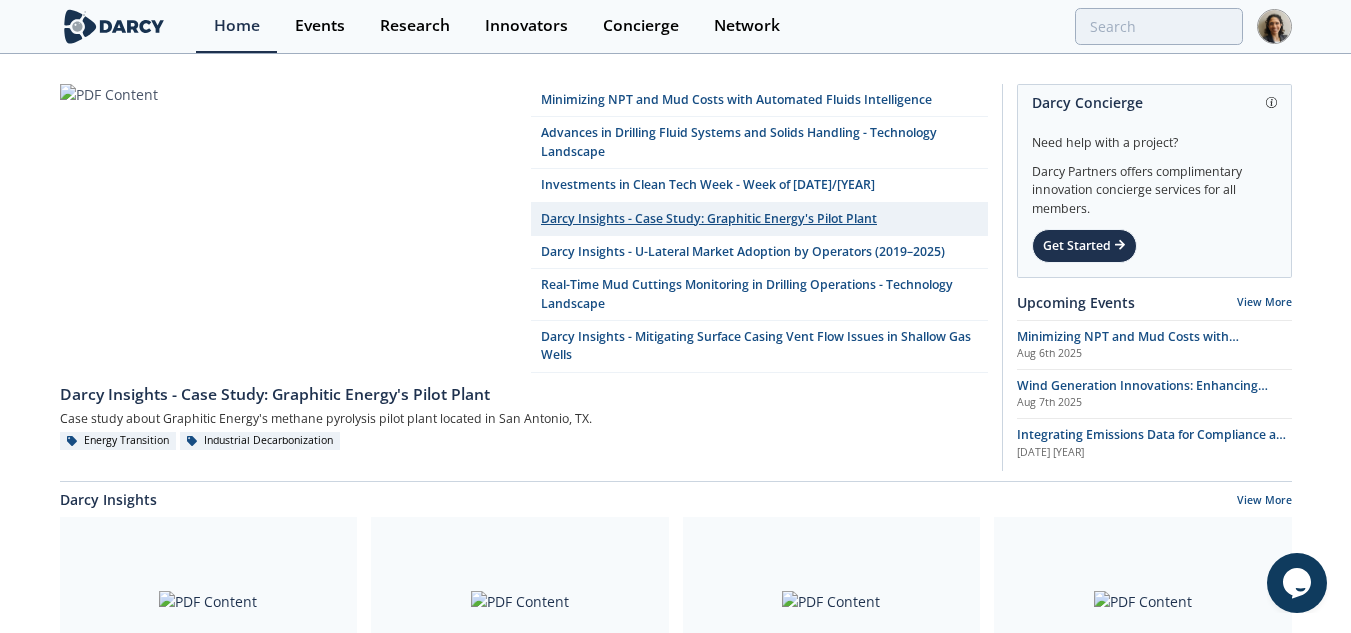 click on "Darcy Insights - Case Study: Graphitic Energy's Pilot Plant" at bounding box center (759, 219) 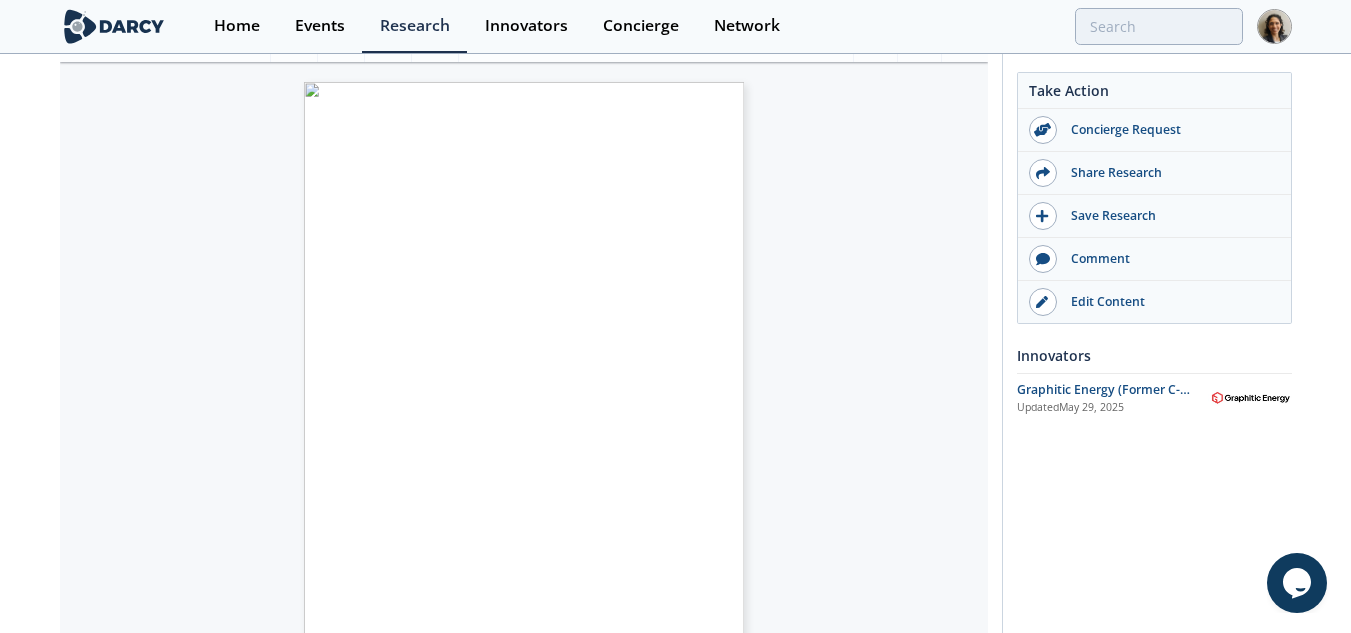 scroll, scrollTop: 381, scrollLeft: 0, axis: vertical 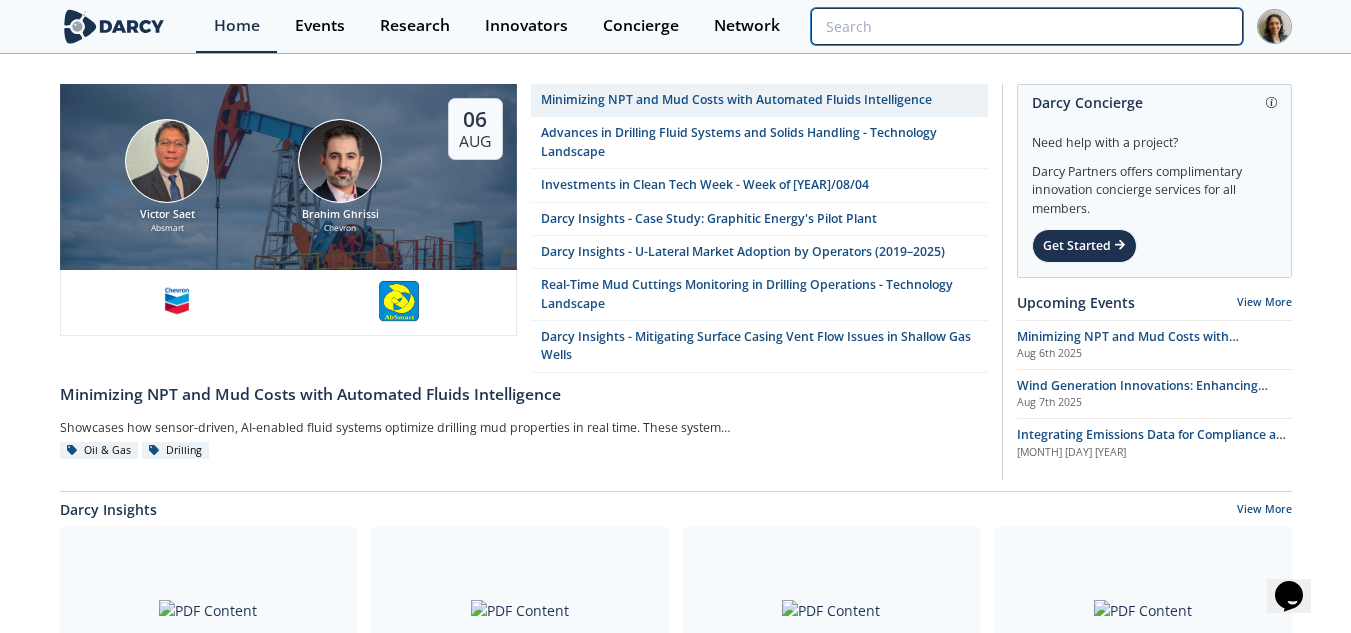 click at bounding box center (1026, 26) 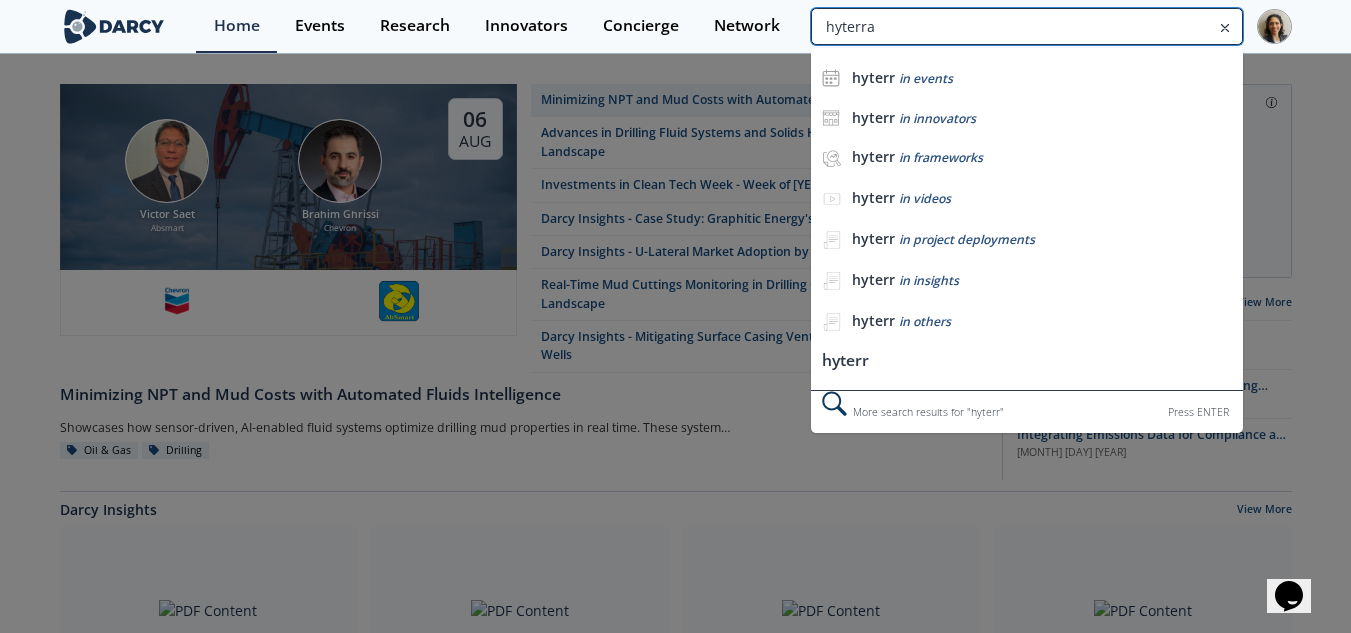 type on "hyterra" 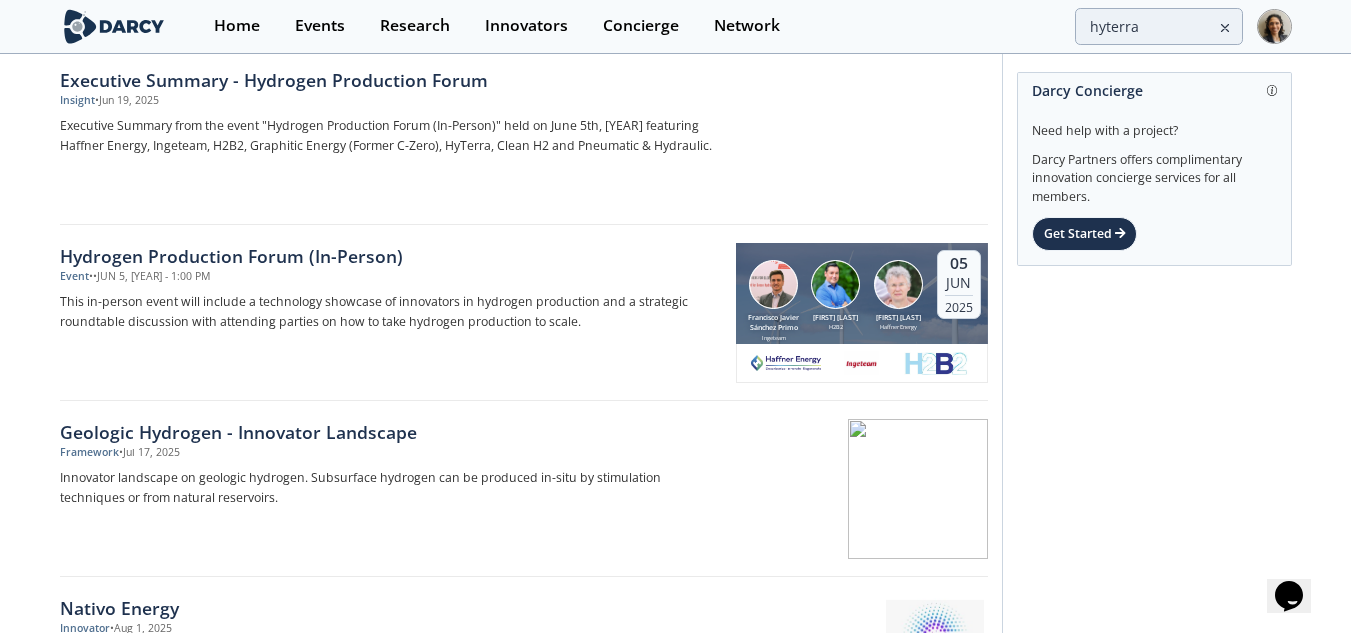 scroll, scrollTop: 600, scrollLeft: 0, axis: vertical 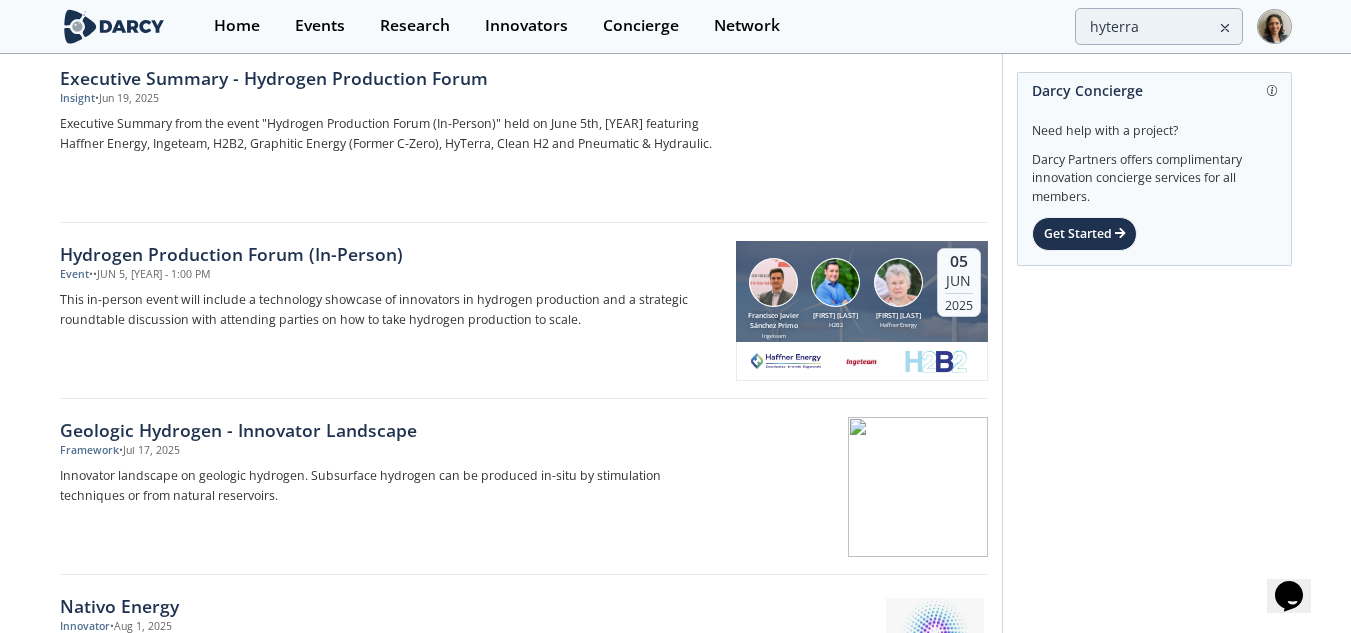 click on "Executive Summary - Hydrogen Production Forum
Insight
&bull; Jun [DAY], [YEAR]
Executive Summary from the event "Hydrogen Production Forum (In-Person)" held on June [DAY]th, [YEAR] featuring Haffner Energy, Ingeteam, H2B2, Graphitic Energy (Former C-Zero), HyTerra, Clean H2 and Pneumatic & Hydraulic." at bounding box center [398, 135] 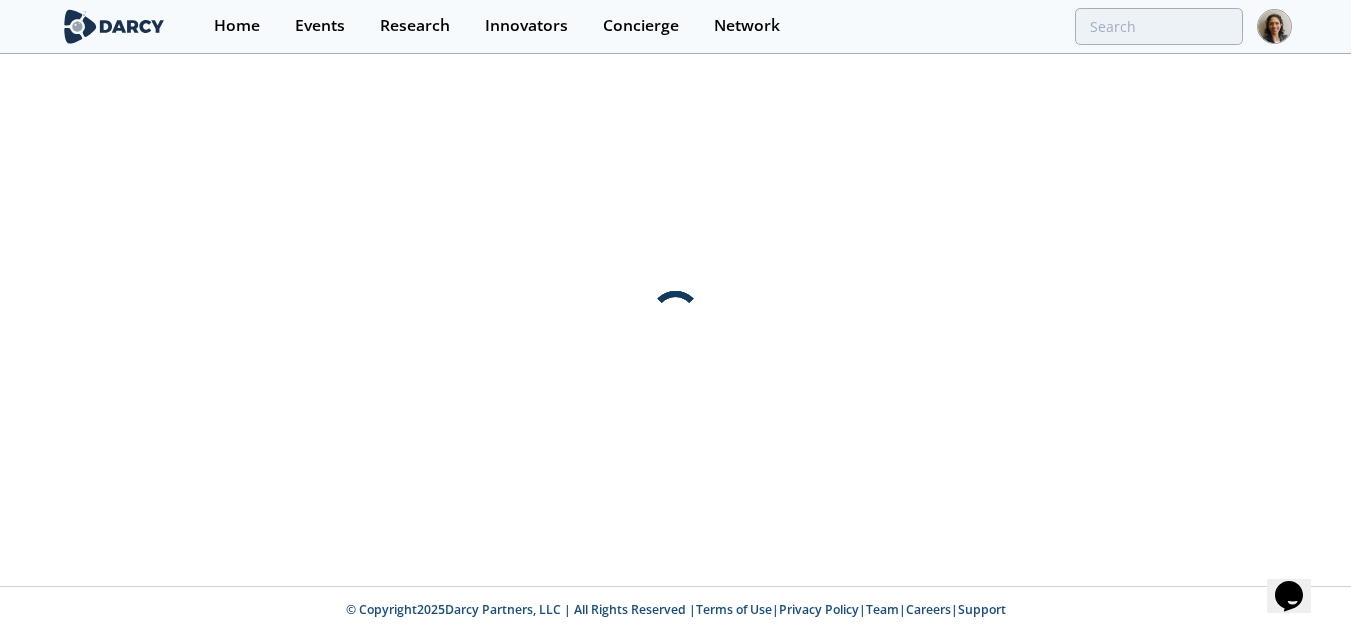 scroll, scrollTop: 0, scrollLeft: 0, axis: both 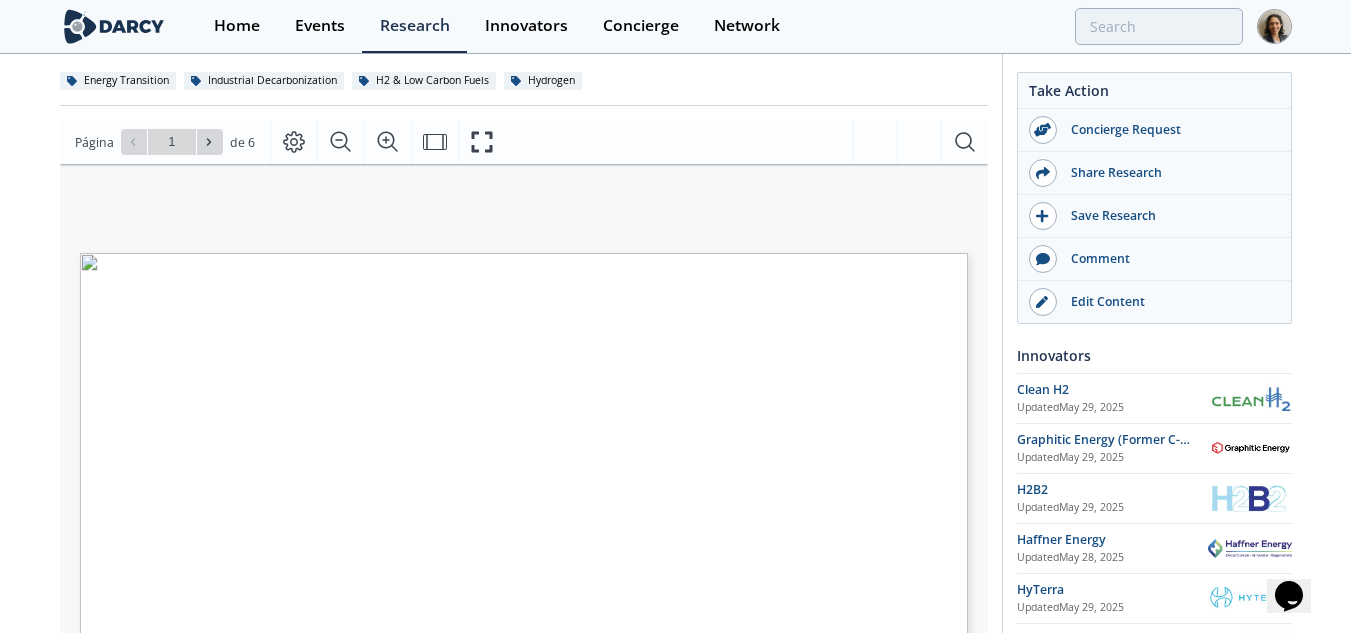 type on "hyterra" 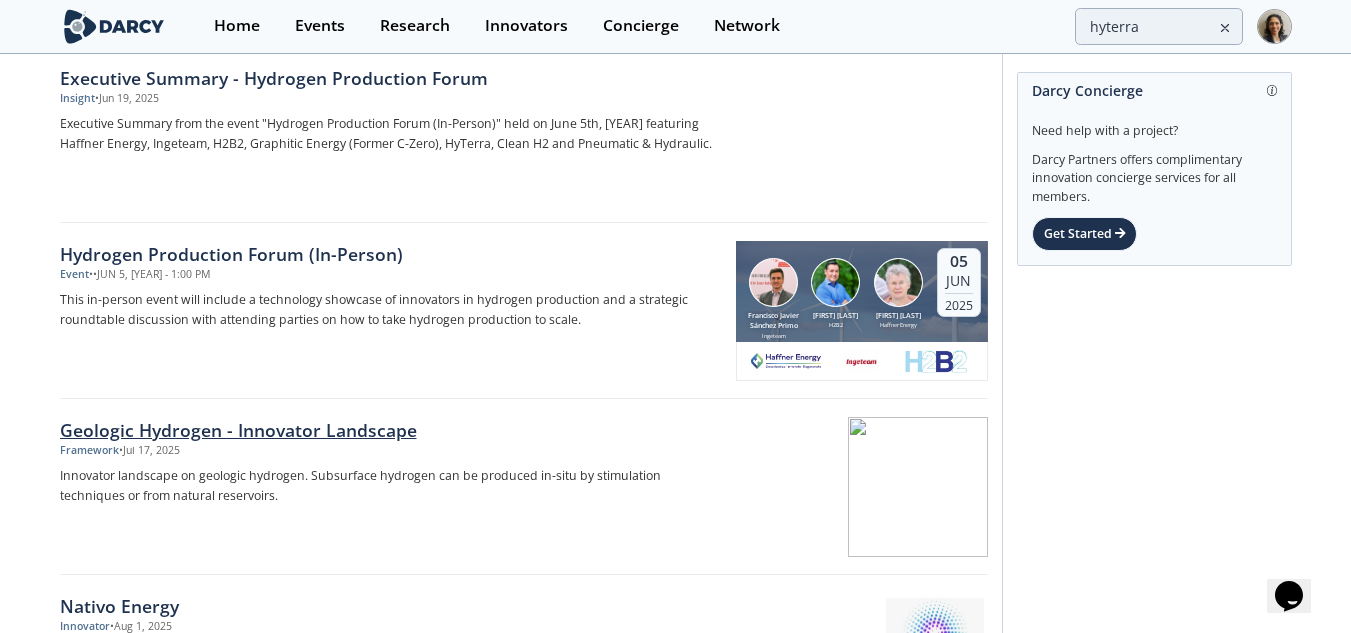 scroll, scrollTop: 0, scrollLeft: 0, axis: both 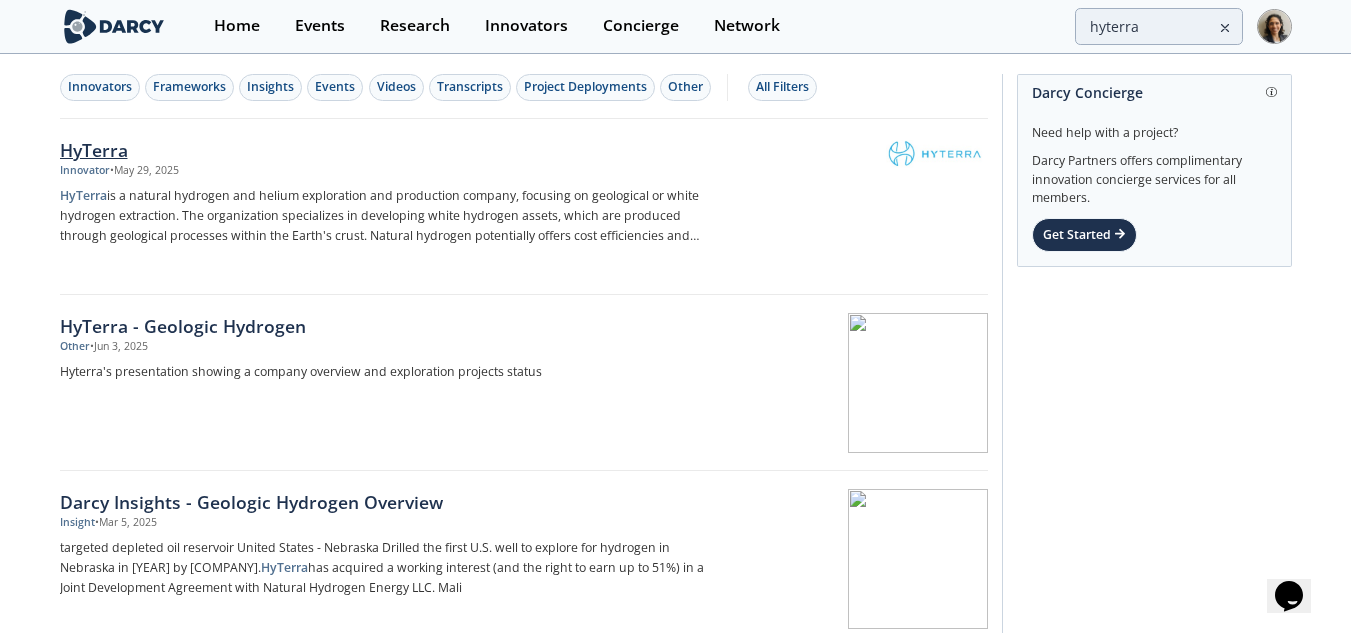 click on "• MAY 29, [YEAR]" at bounding box center [144, 171] 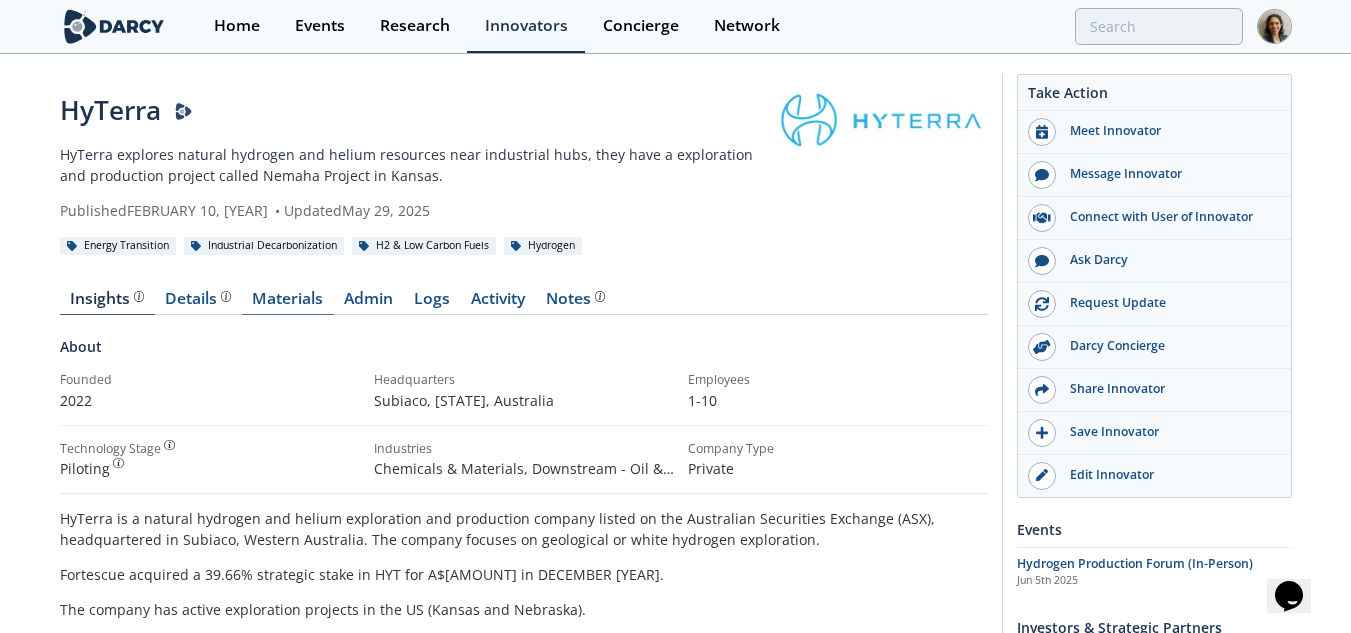 click on "Materials" at bounding box center [288, 303] 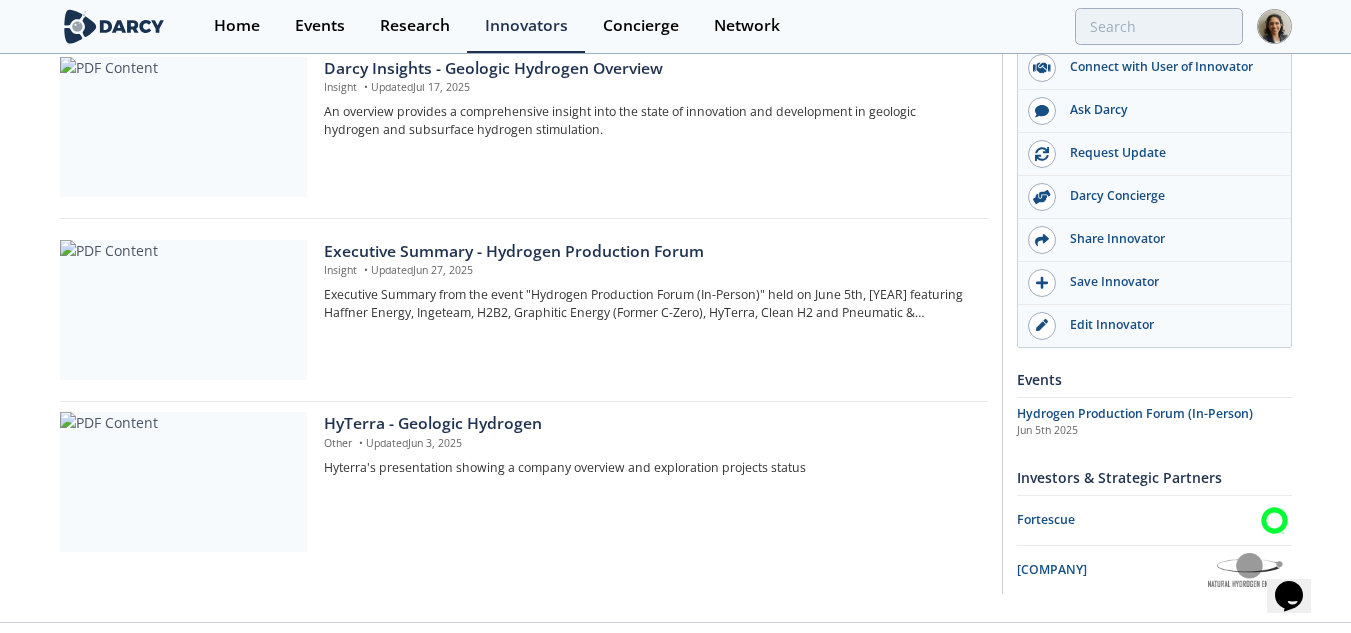 scroll, scrollTop: 582, scrollLeft: 0, axis: vertical 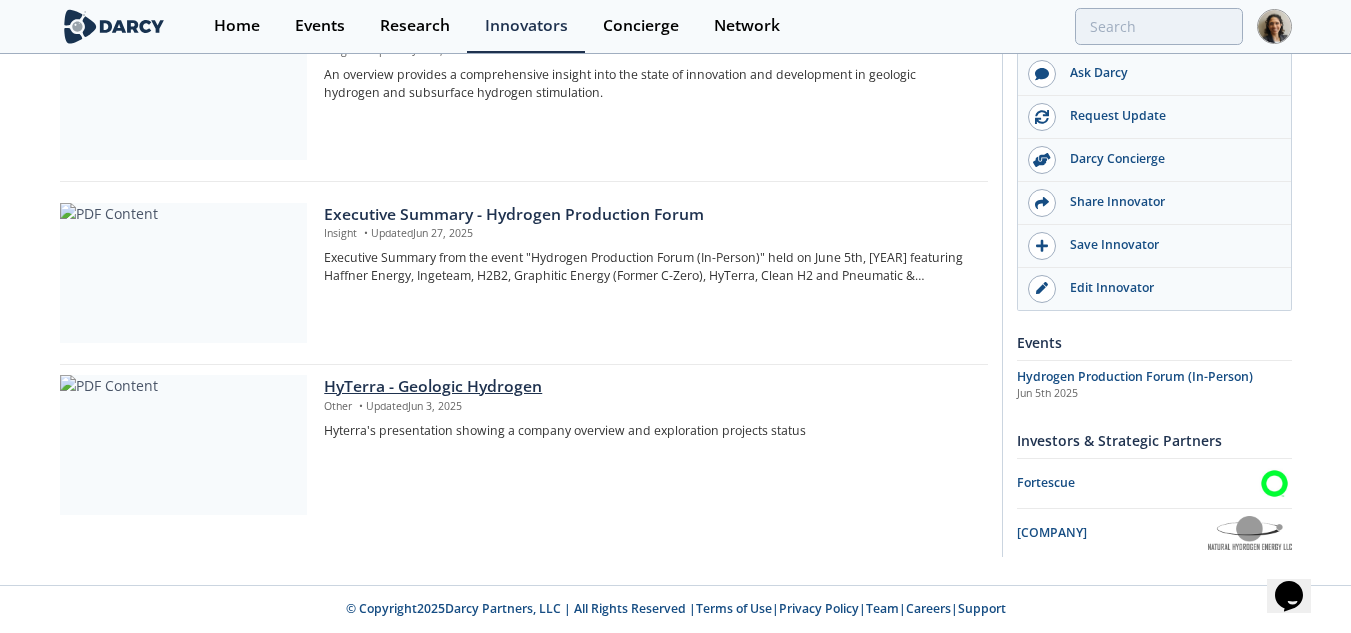 click at bounding box center [183, 445] 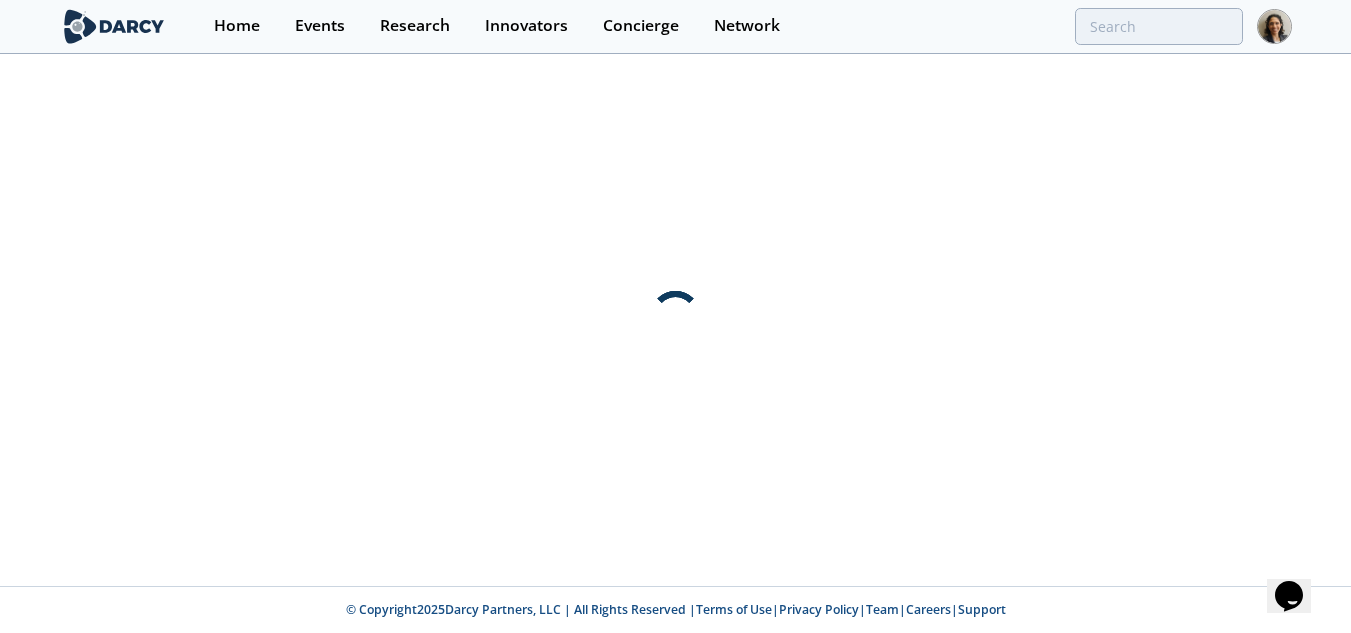 scroll, scrollTop: 0, scrollLeft: 0, axis: both 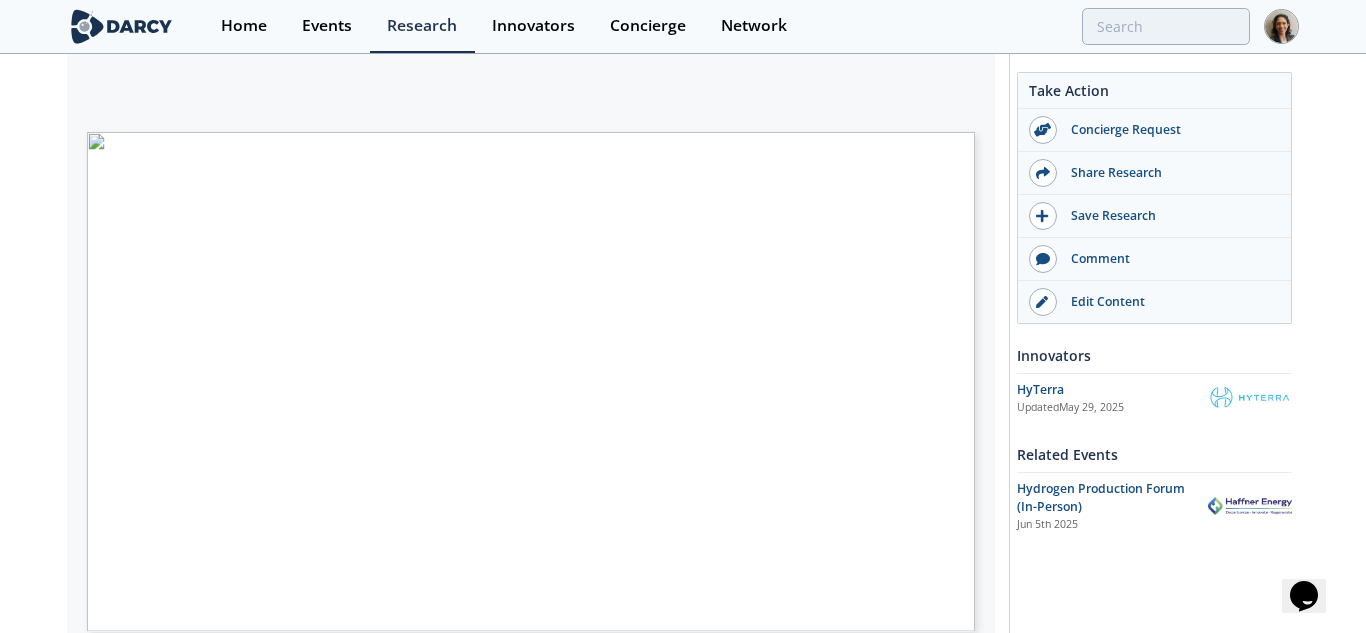 type on "2" 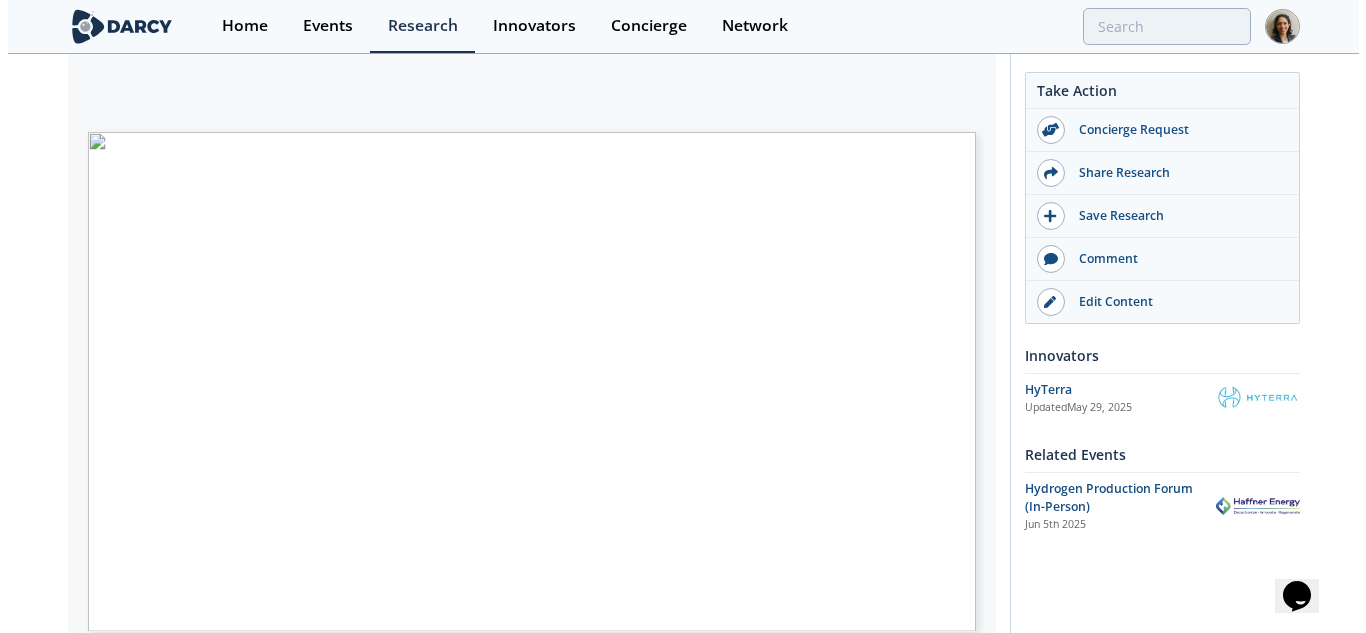scroll, scrollTop: 100, scrollLeft: 0, axis: vertical 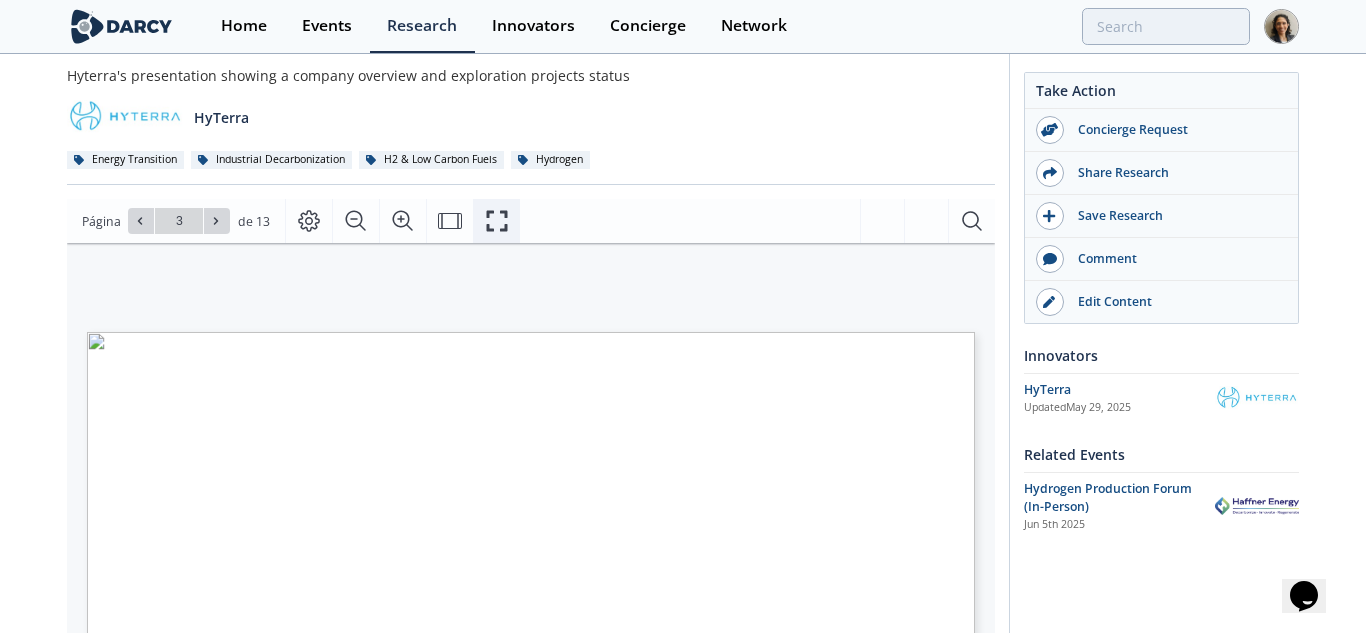 click 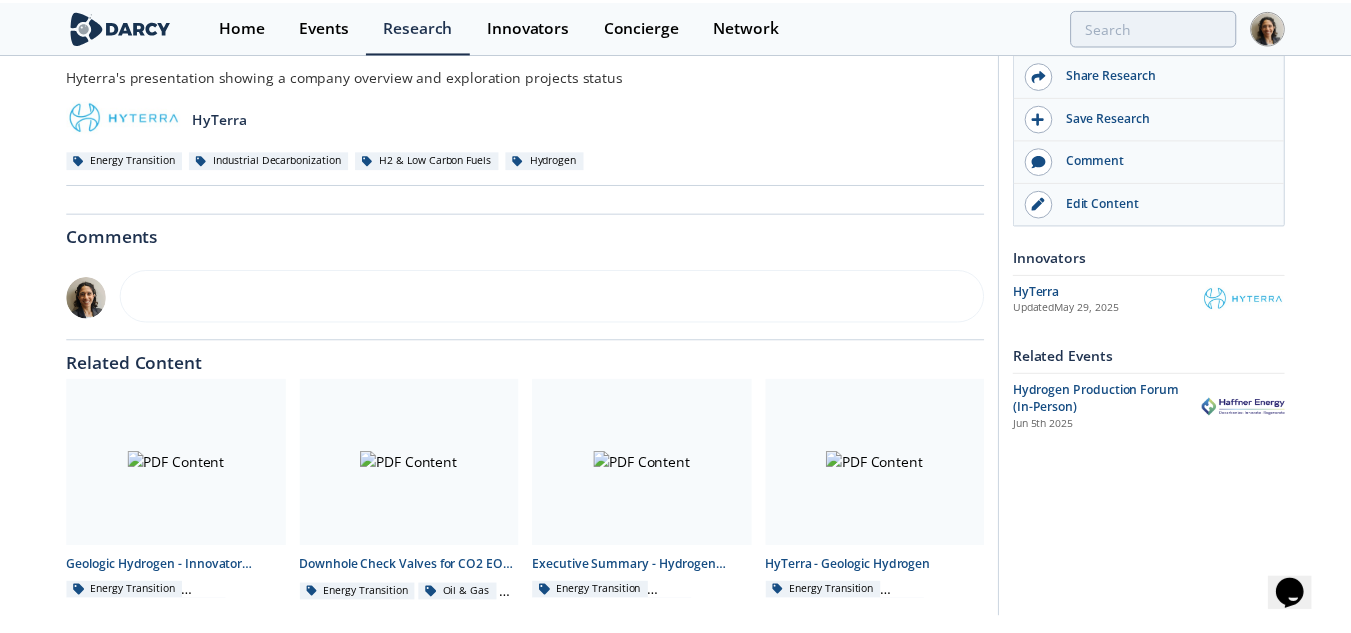 scroll, scrollTop: 0, scrollLeft: 0, axis: both 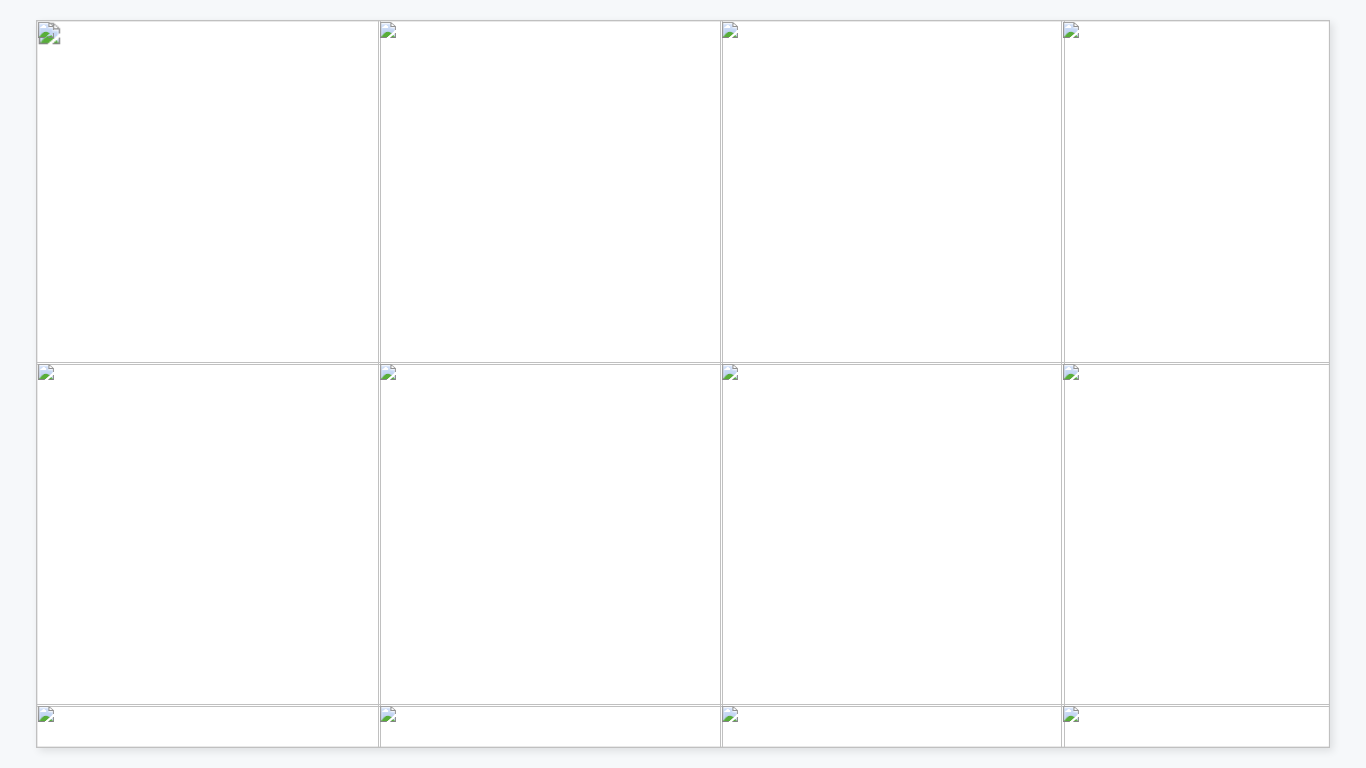 drag, startPoint x: 379, startPoint y: 471, endPoint x: 68, endPoint y: 459, distance: 311.2314 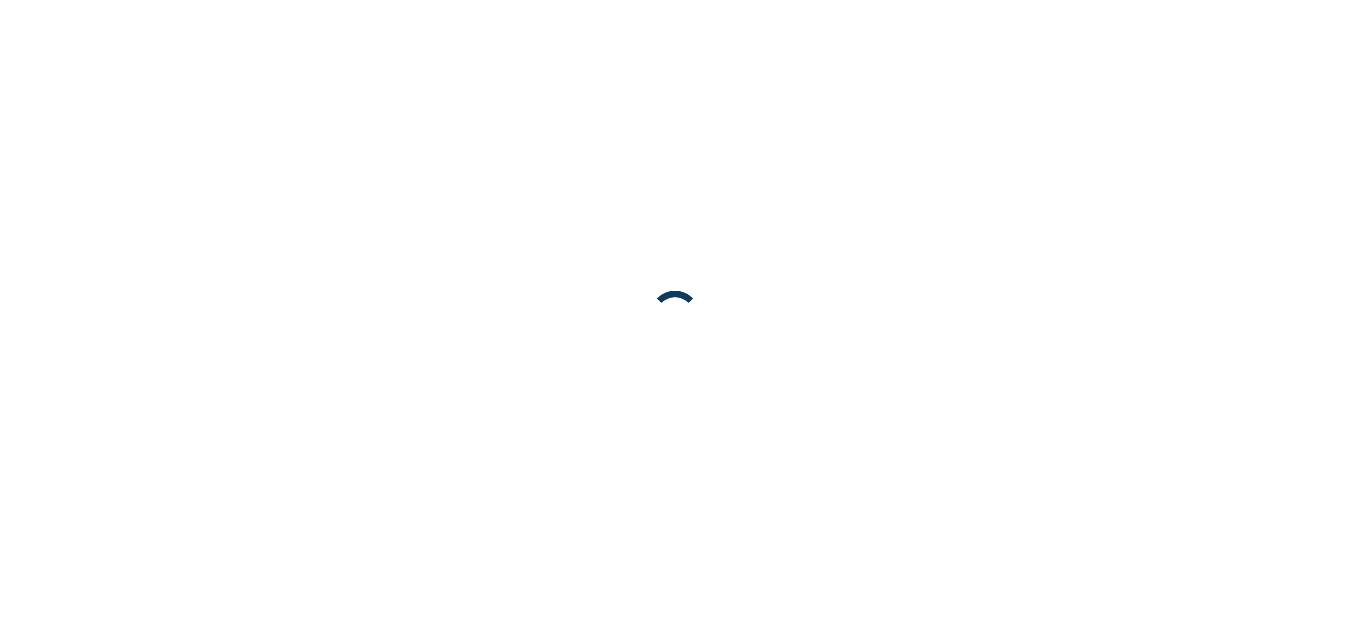 scroll, scrollTop: 0, scrollLeft: 0, axis: both 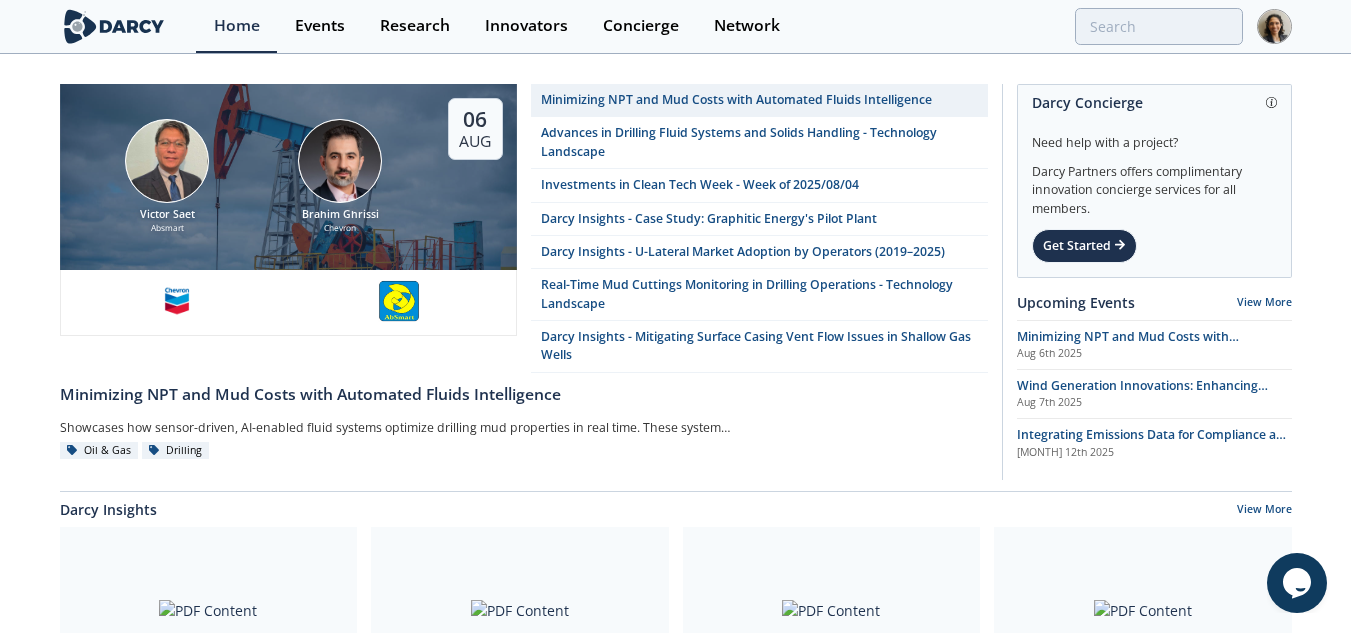 drag, startPoint x: 1156, startPoint y: 45, endPoint x: 1159, endPoint y: 30, distance: 15.297058 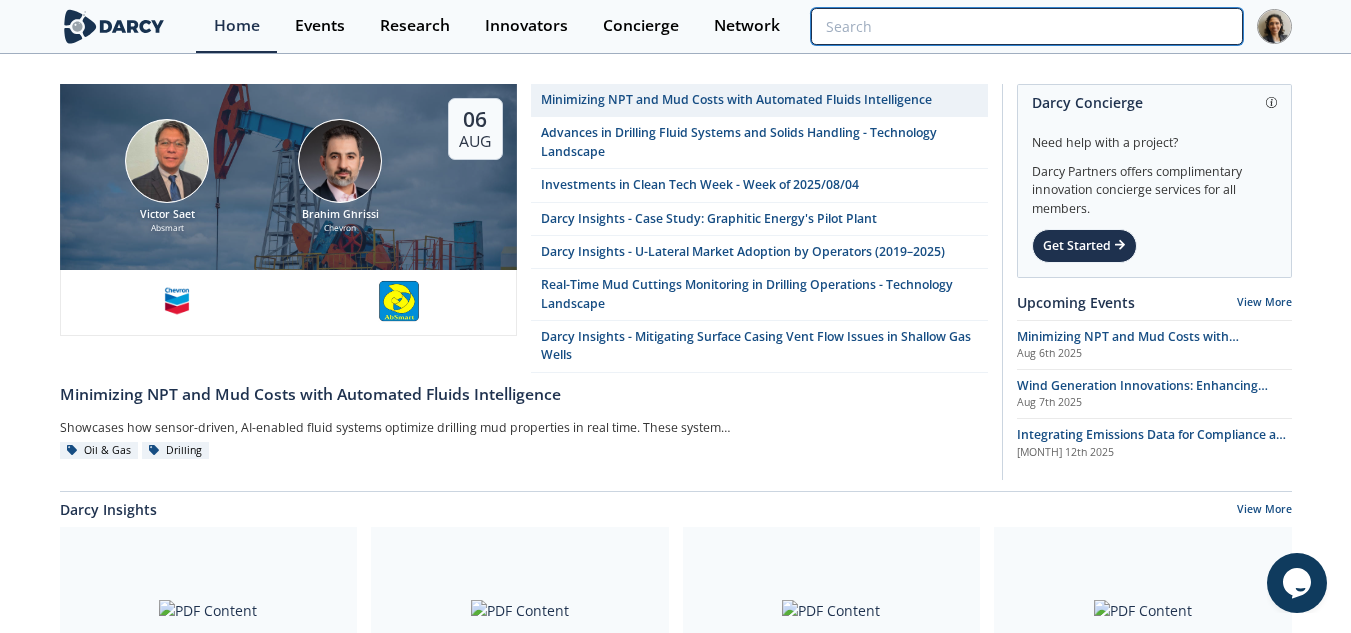 click at bounding box center [1026, 26] 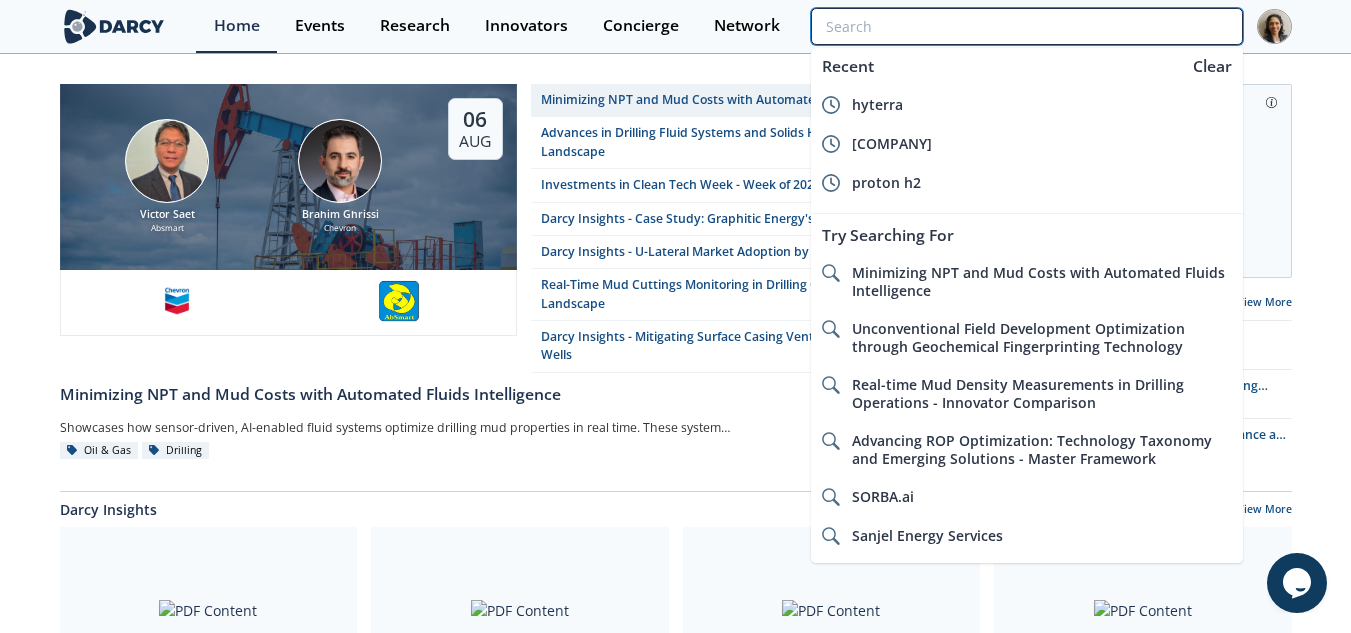 paste on "HydrogenXT" 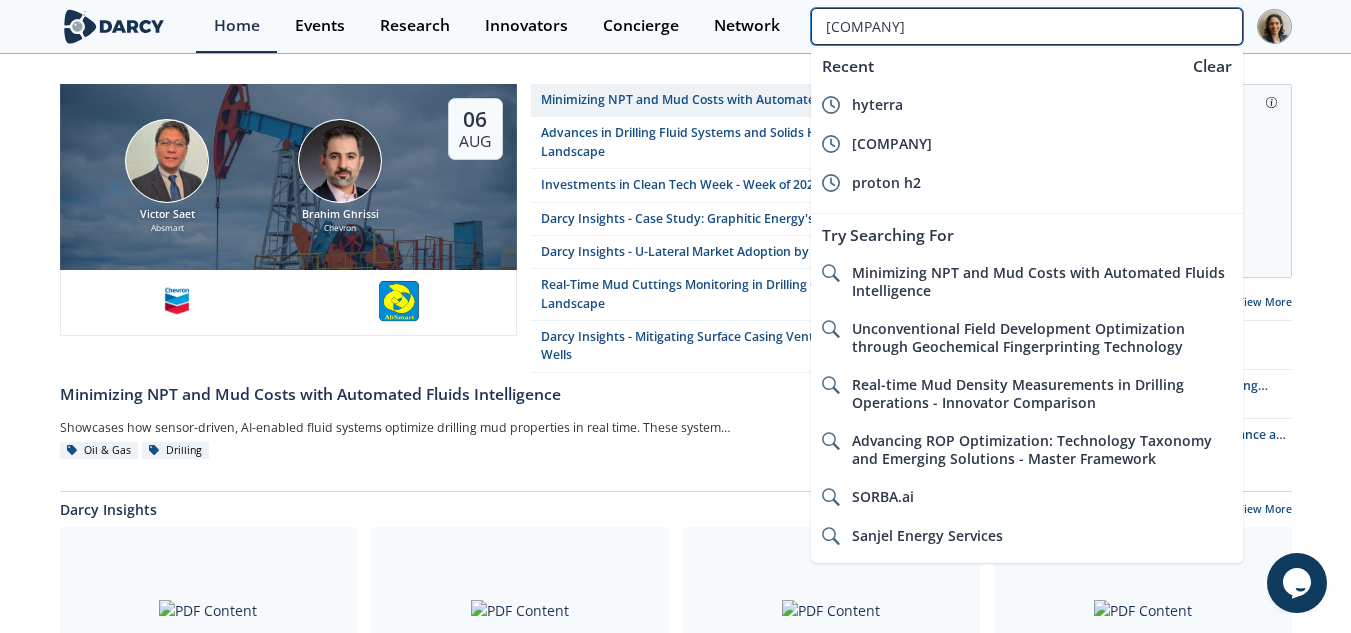 type on "HydrogenXT" 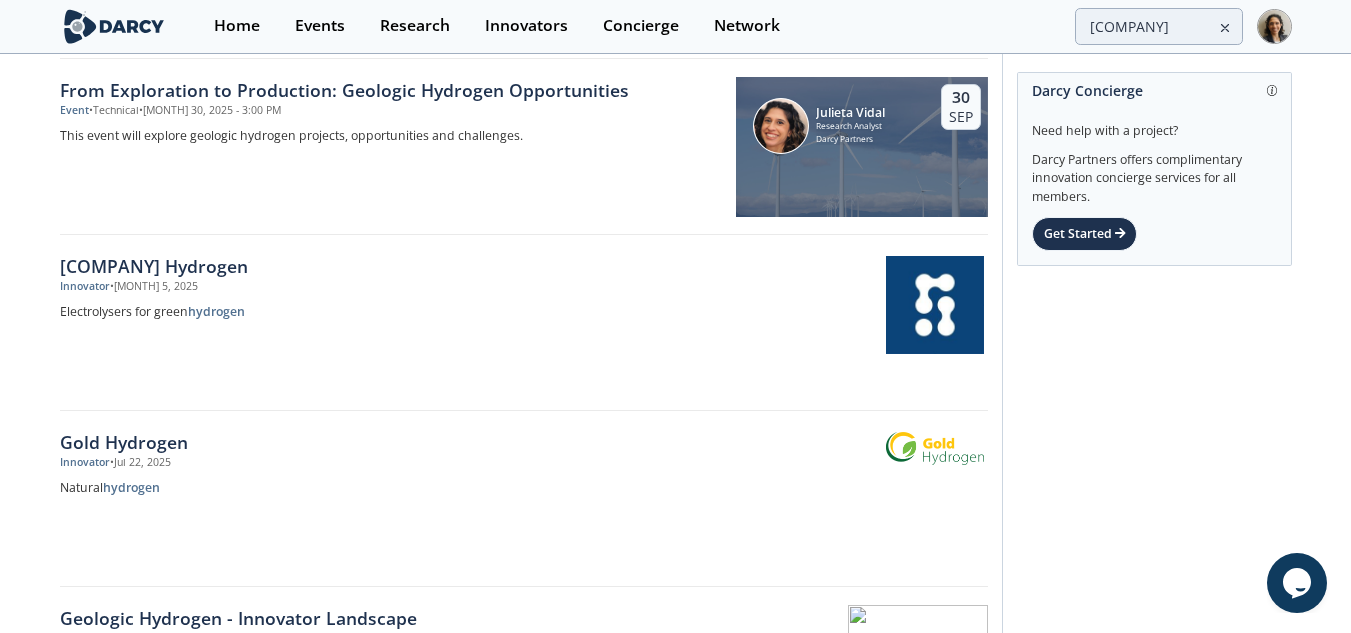 scroll, scrollTop: 0, scrollLeft: 0, axis: both 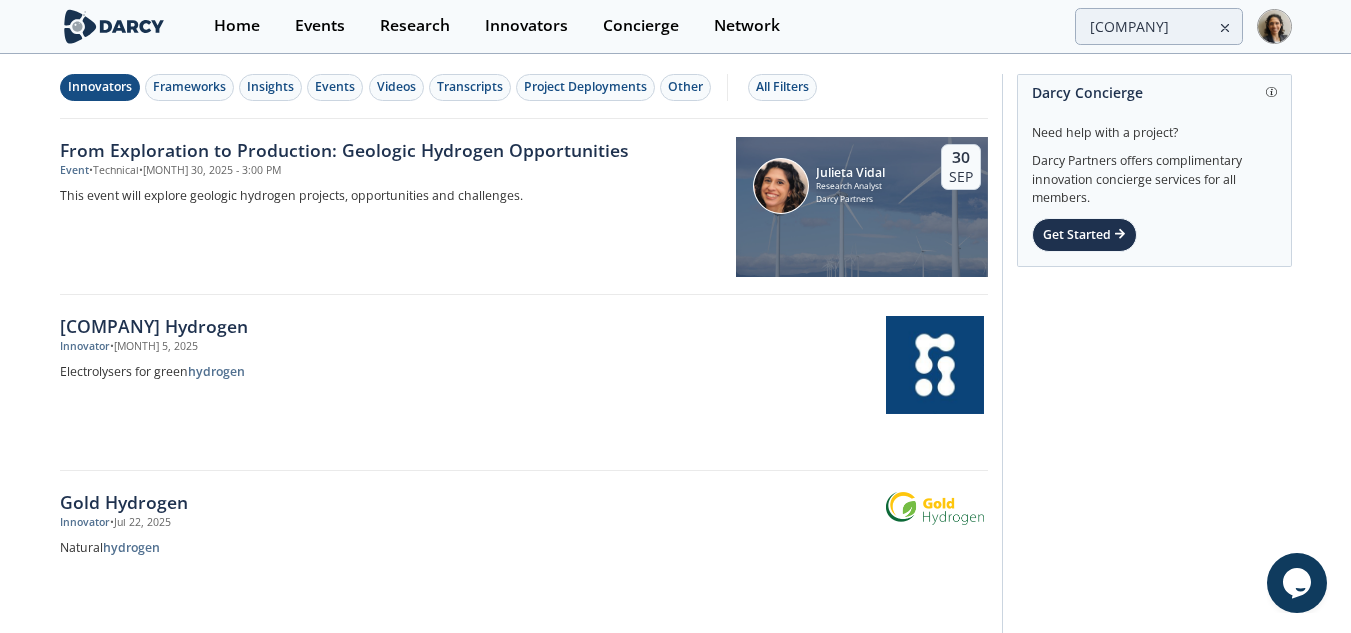 click on "Innovators" at bounding box center (100, 87) 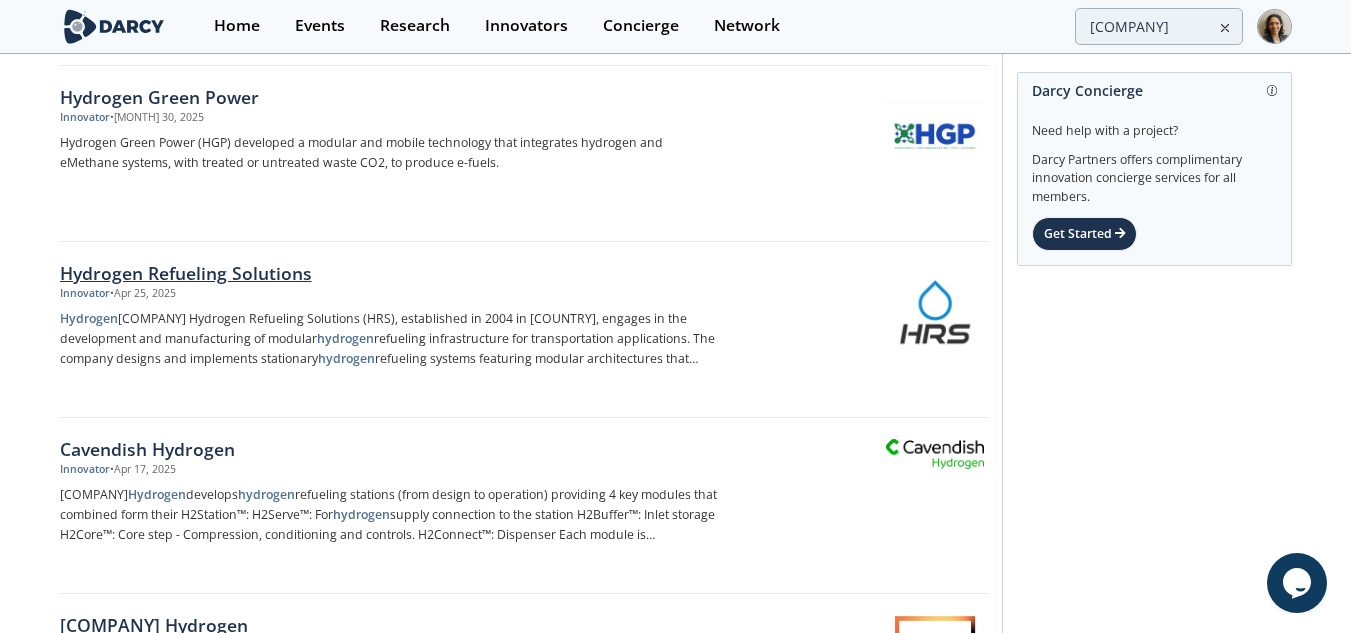 scroll, scrollTop: 1900, scrollLeft: 0, axis: vertical 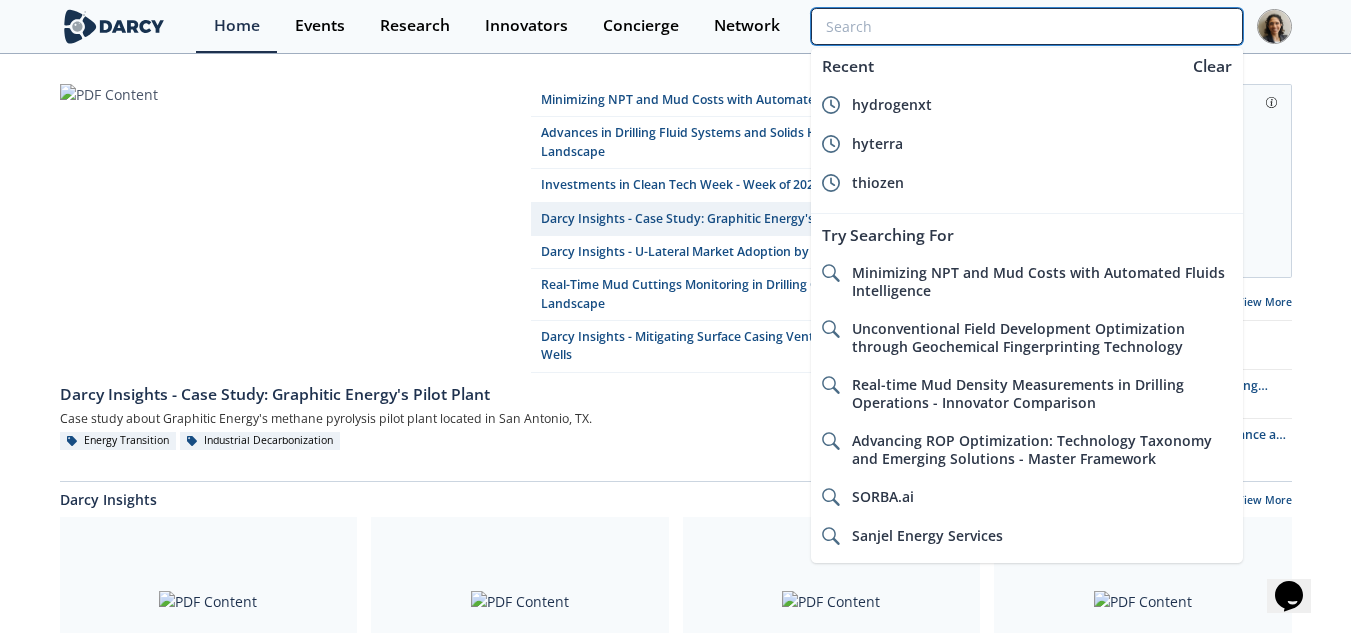 click at bounding box center [1026, 26] 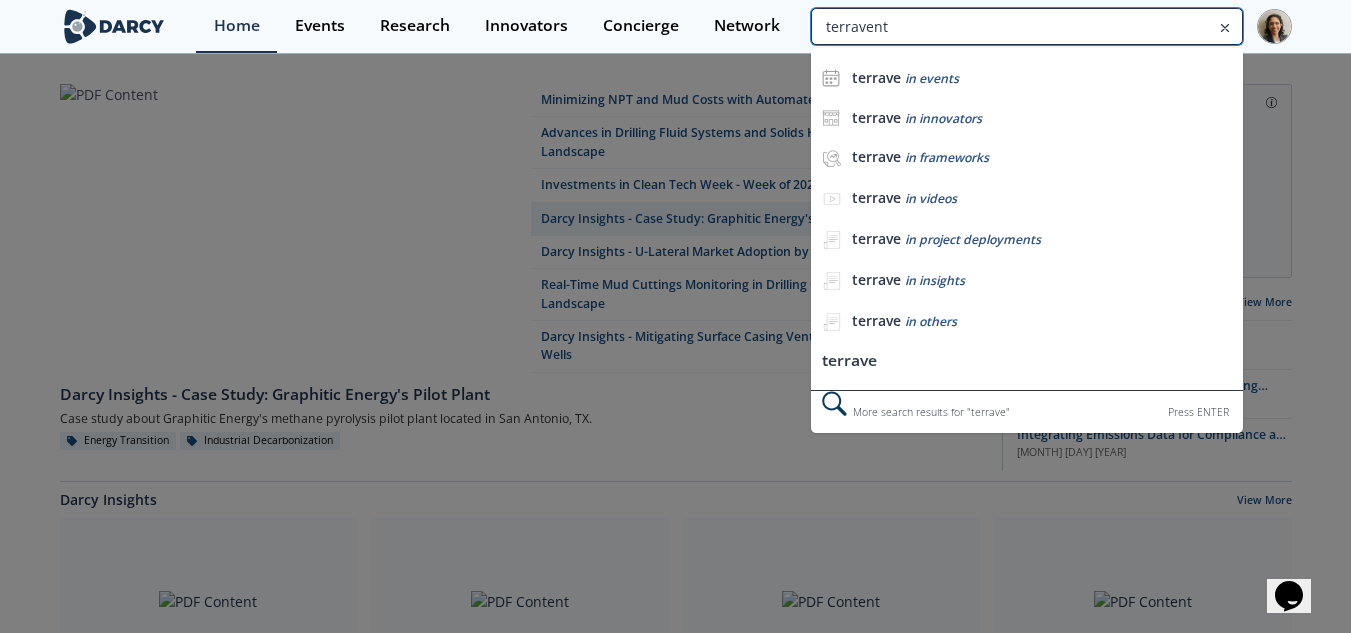 type on "terravent" 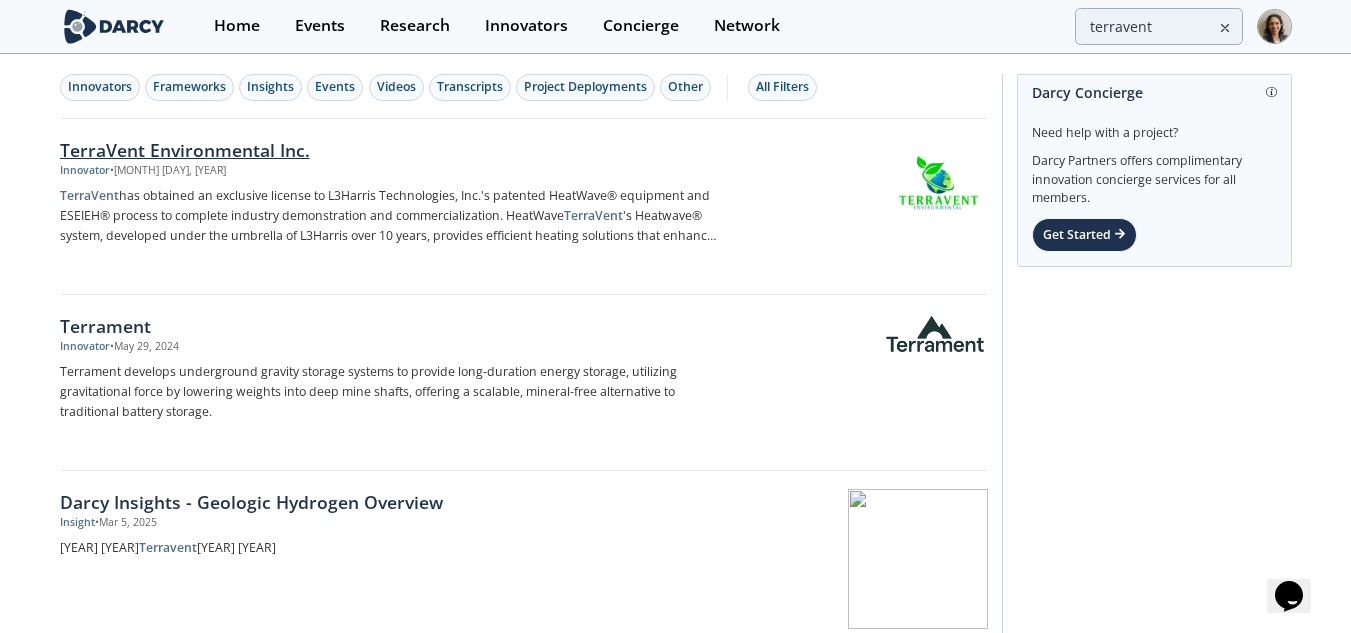 click on "TerraVent Environmental Inc." at bounding box center (391, 150) 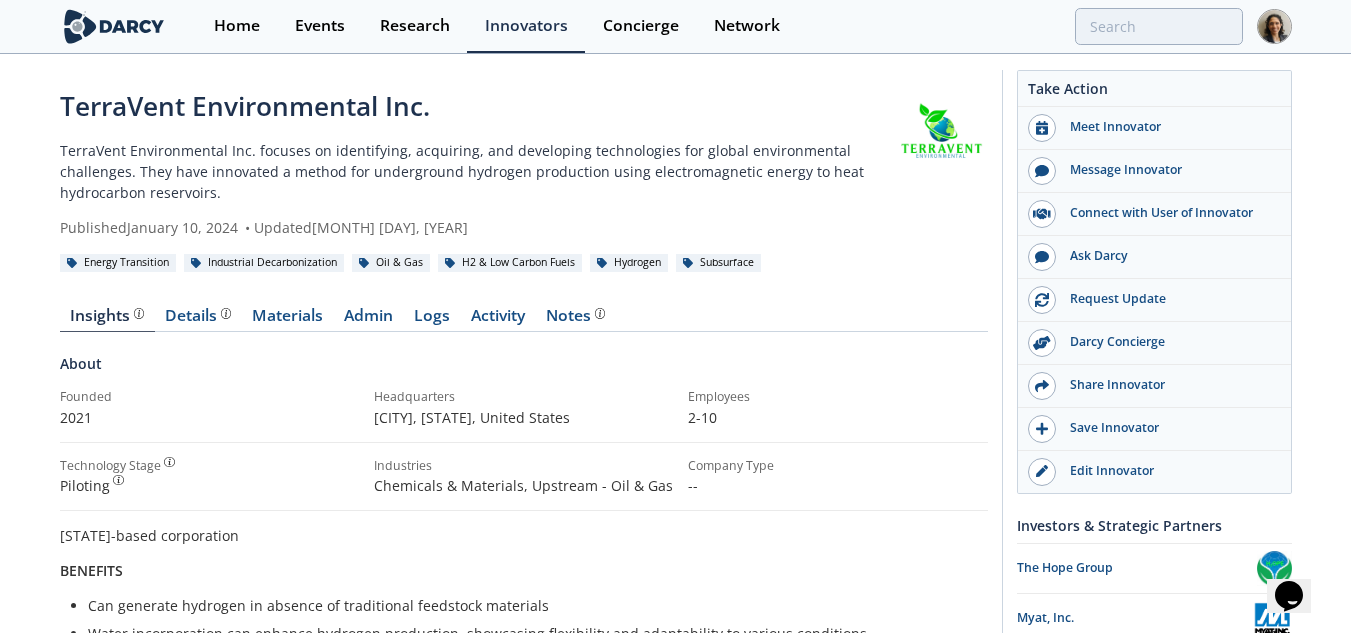 scroll, scrollTop: 0, scrollLeft: 0, axis: both 